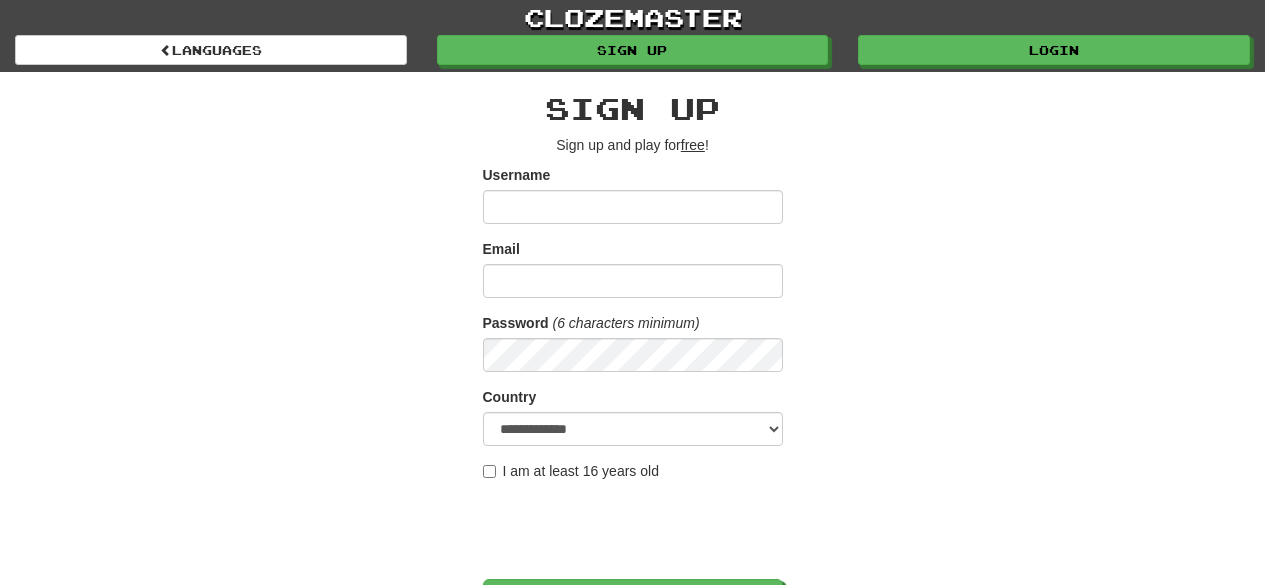 scroll, scrollTop: 0, scrollLeft: 0, axis: both 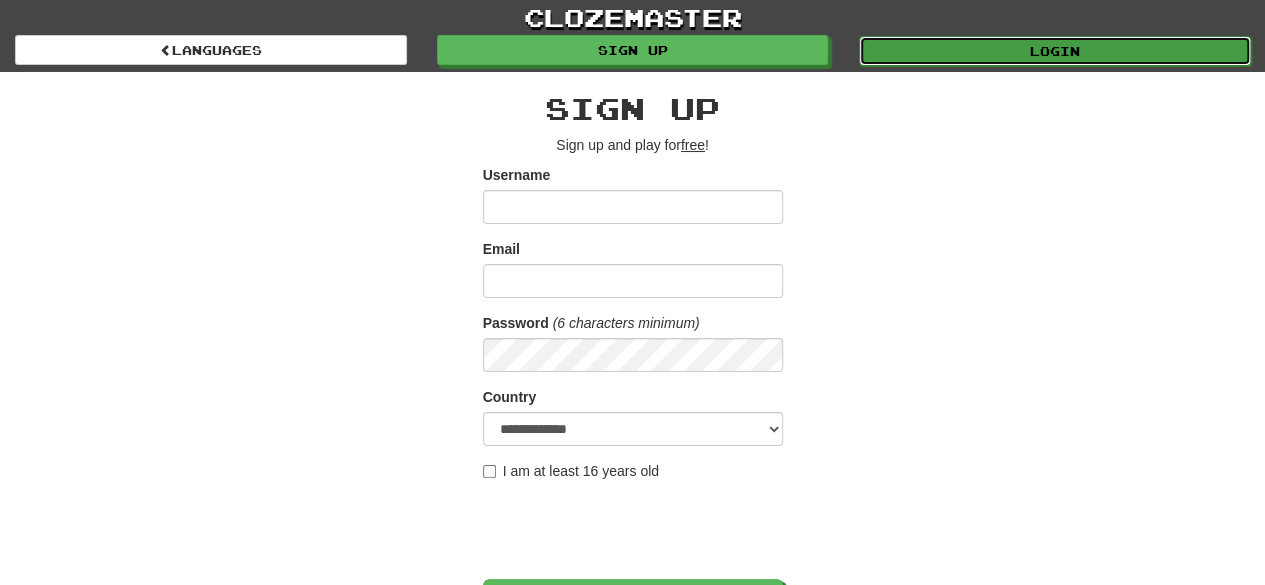 click on "Login" at bounding box center (1055, 51) 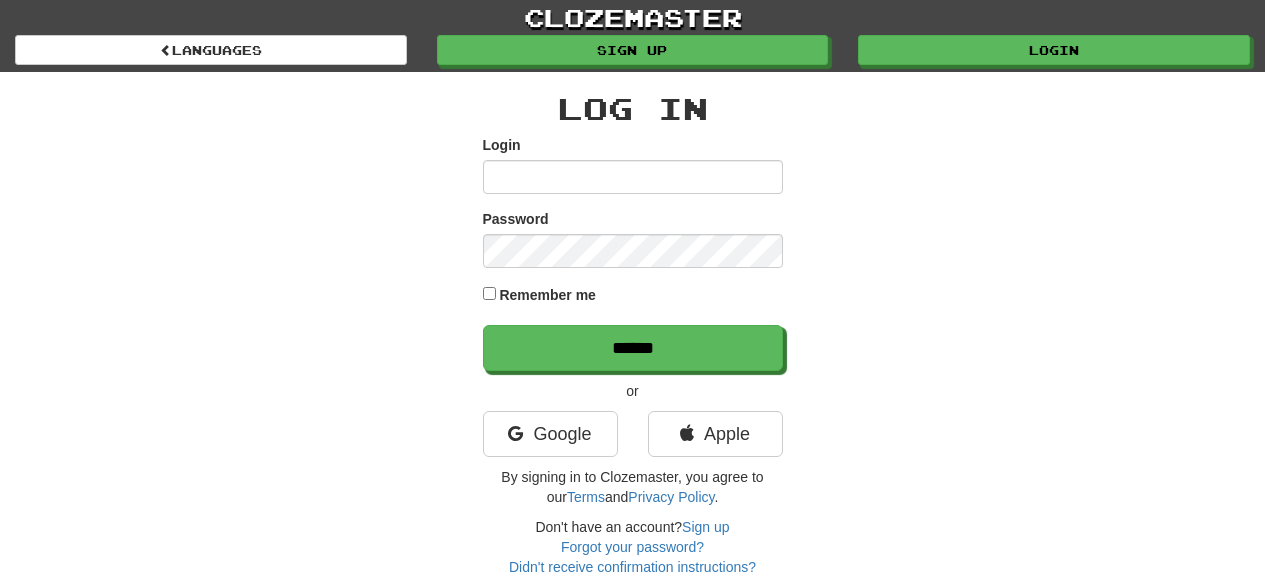 scroll, scrollTop: 0, scrollLeft: 0, axis: both 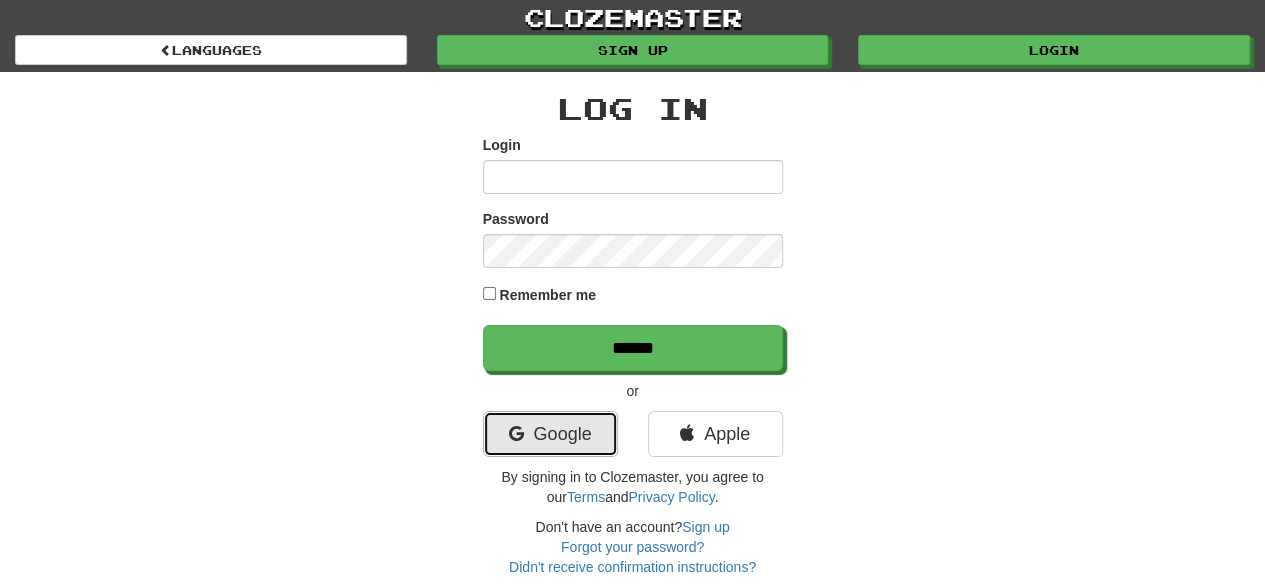 click on "Google" at bounding box center [550, 434] 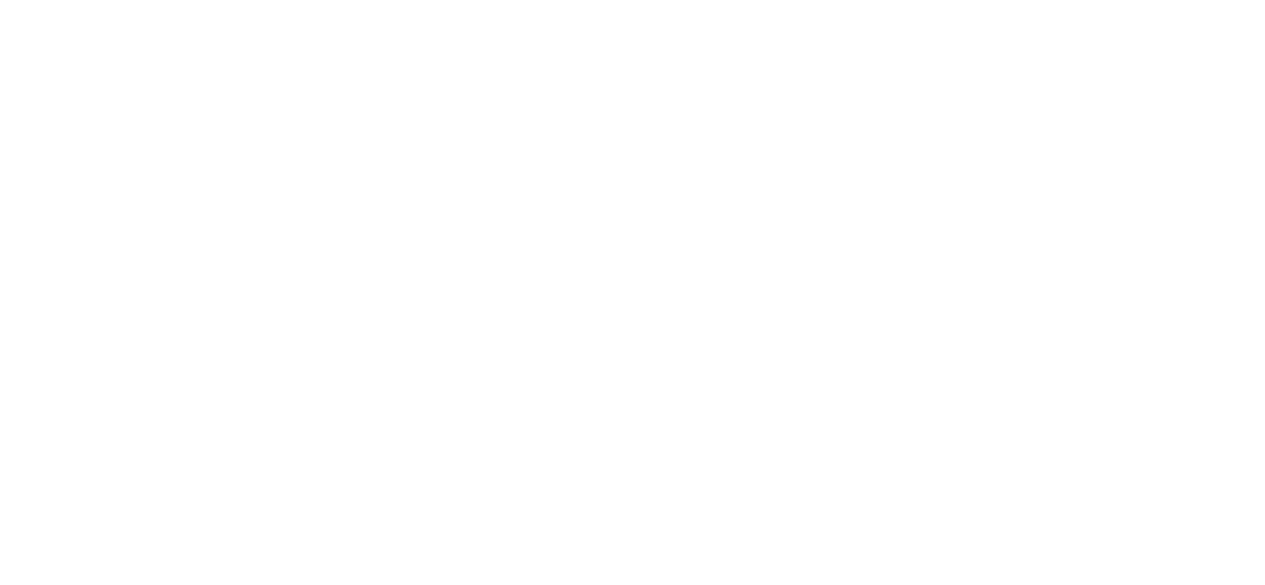 scroll, scrollTop: 0, scrollLeft: 0, axis: both 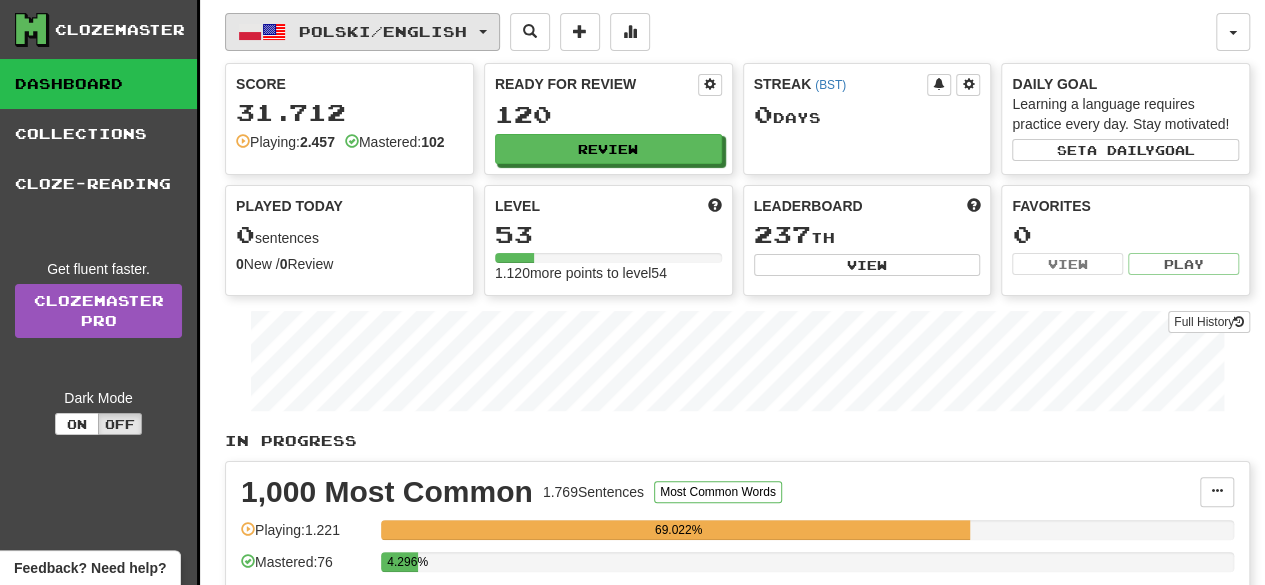 click on "Polski  /  English" at bounding box center [383, 31] 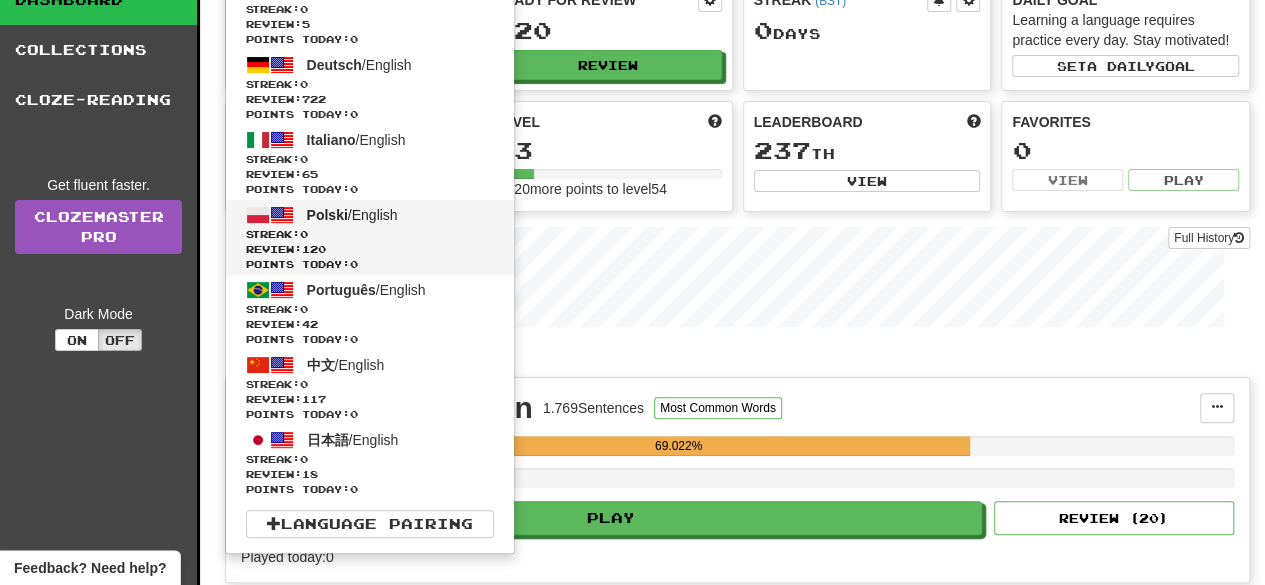 scroll, scrollTop: 86, scrollLeft: 0, axis: vertical 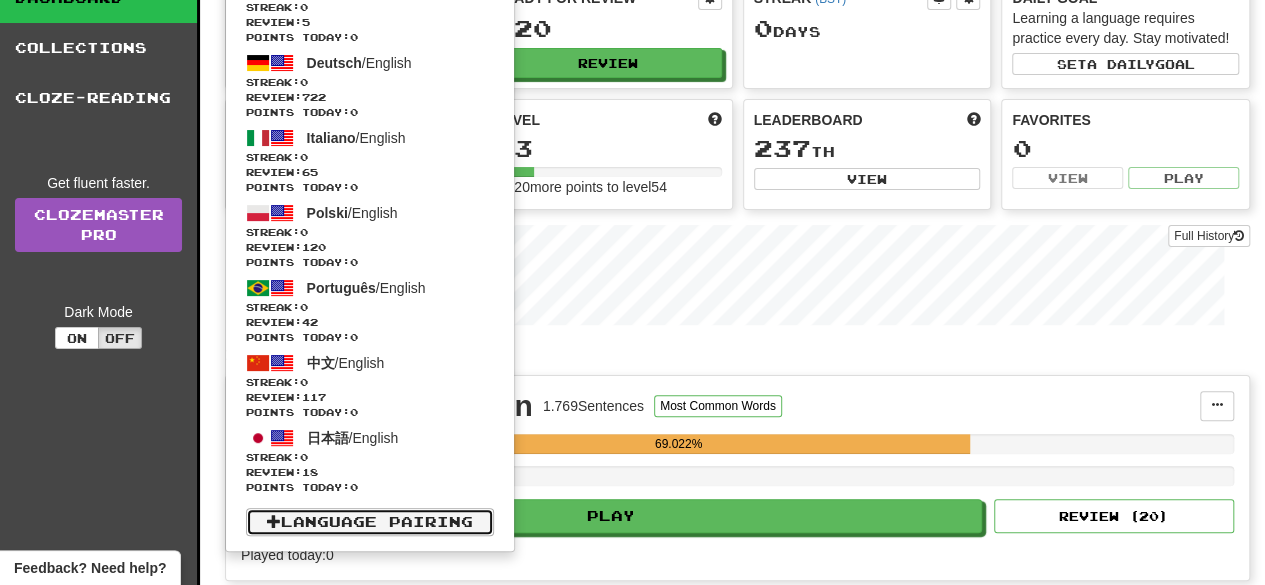 click on "Language Pairing" at bounding box center [370, 522] 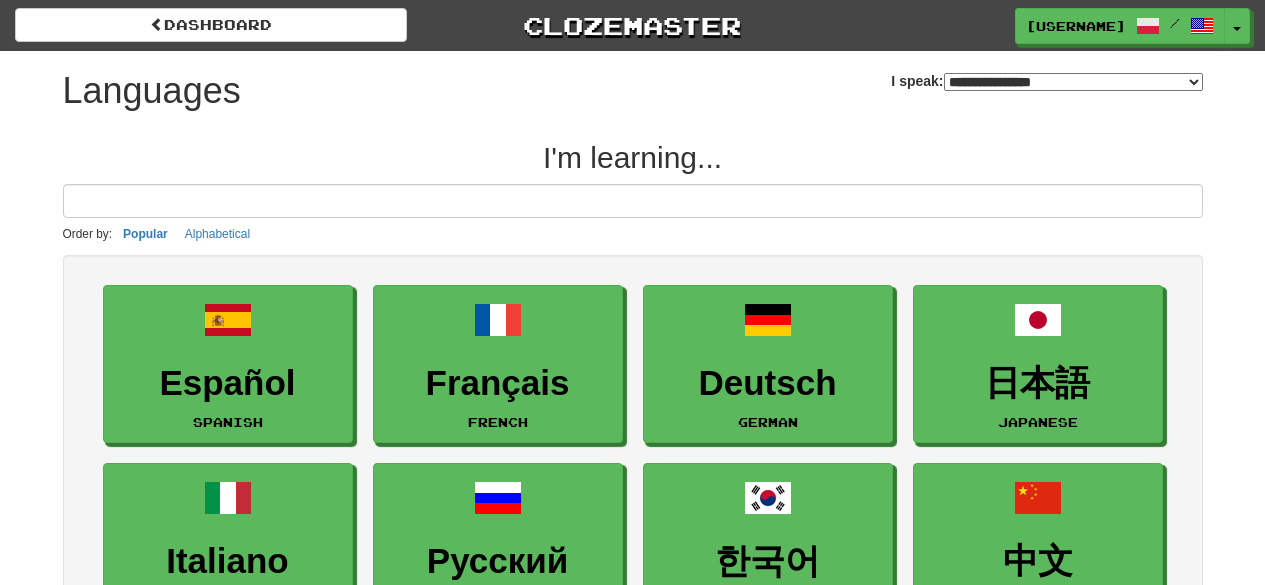 select on "*******" 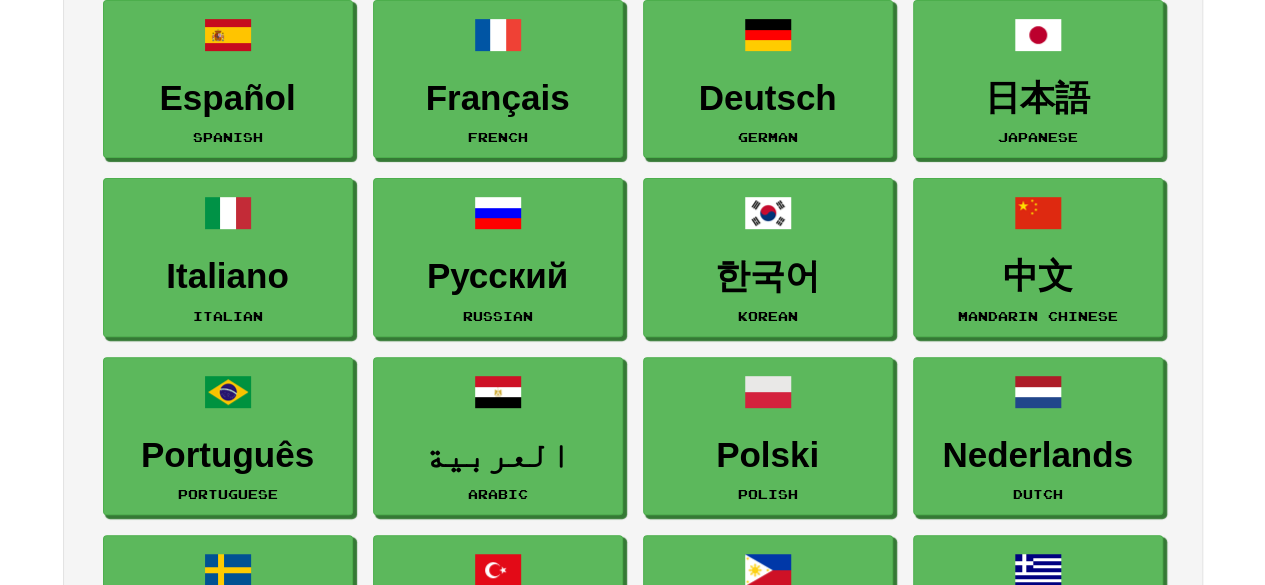 scroll, scrollTop: 302, scrollLeft: 0, axis: vertical 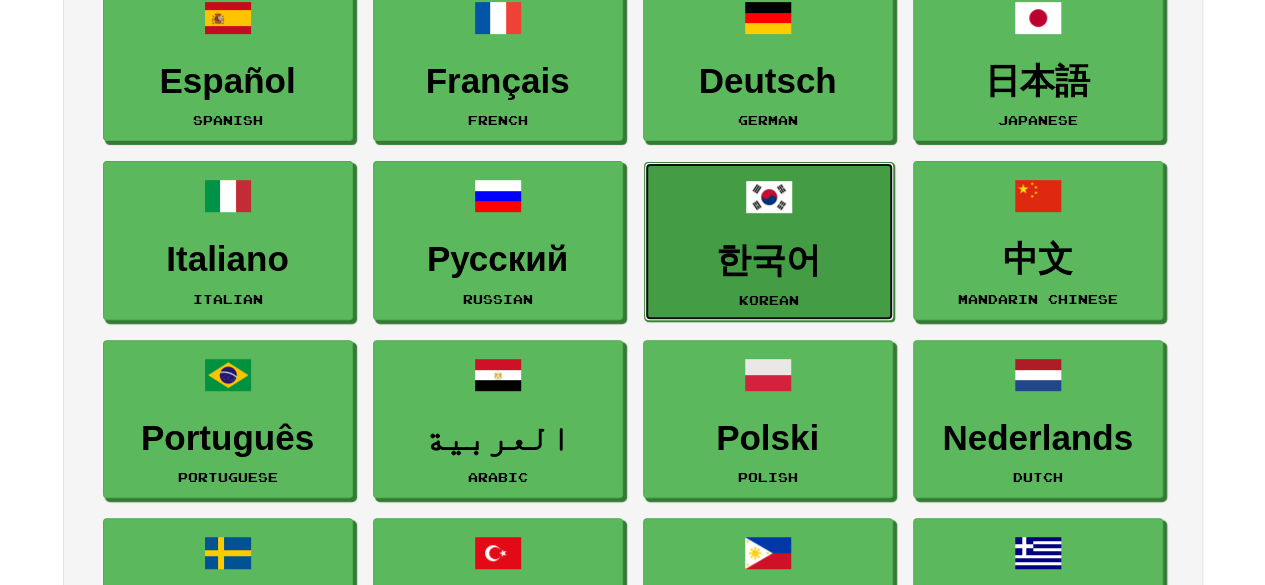 click on "한국어" at bounding box center [769, 260] 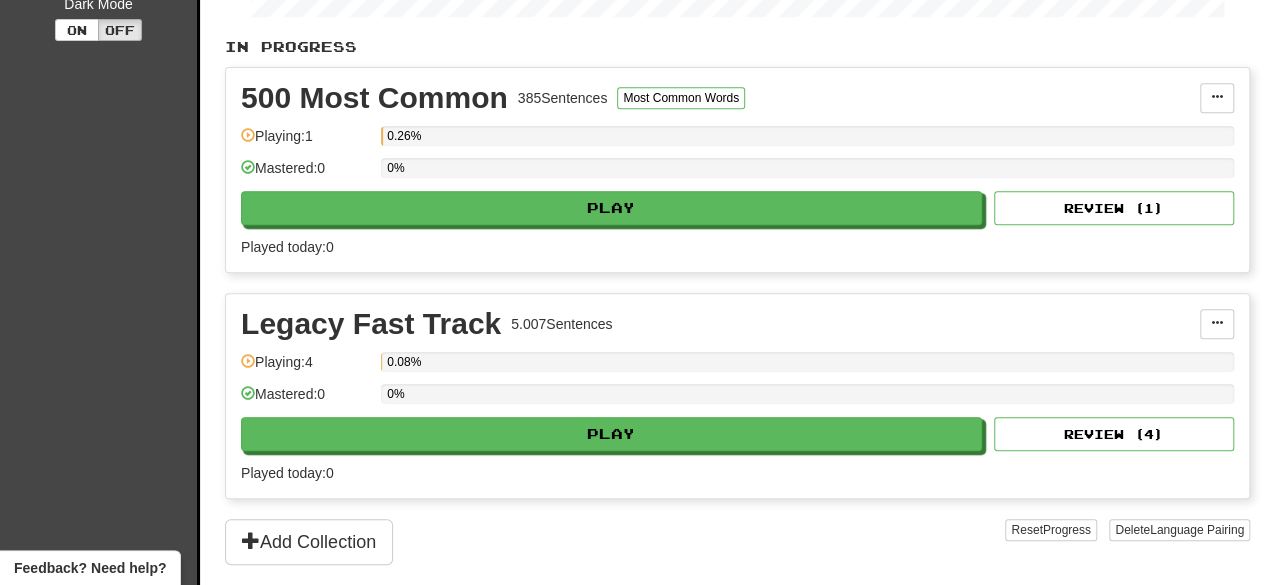 scroll, scrollTop: 411, scrollLeft: 0, axis: vertical 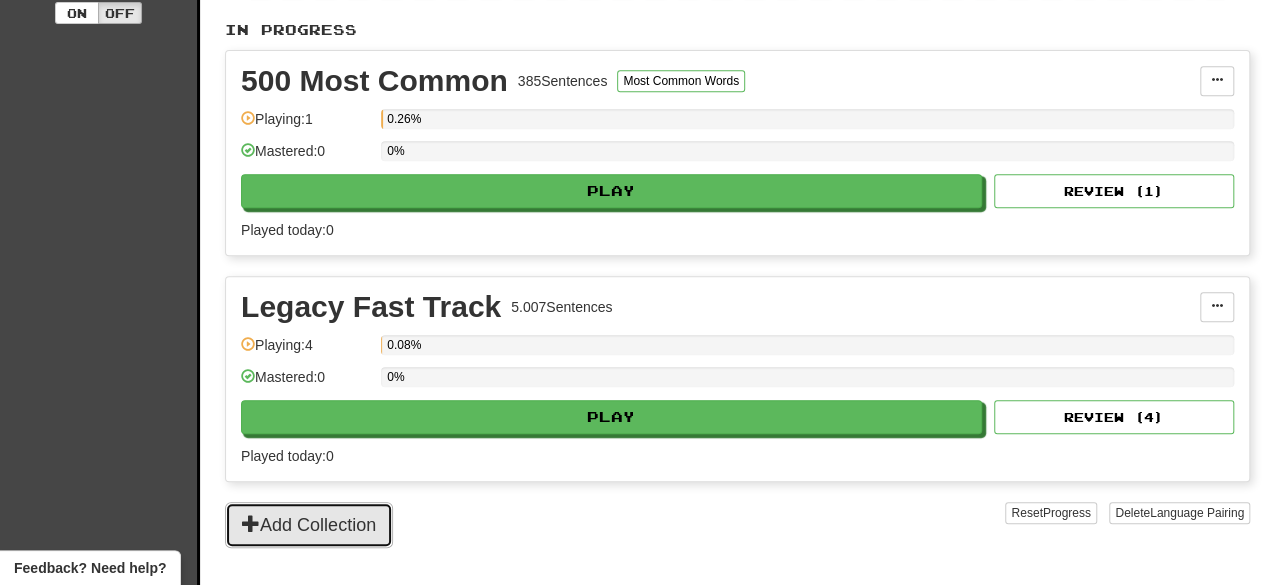 click on "Add Collection" at bounding box center [309, 525] 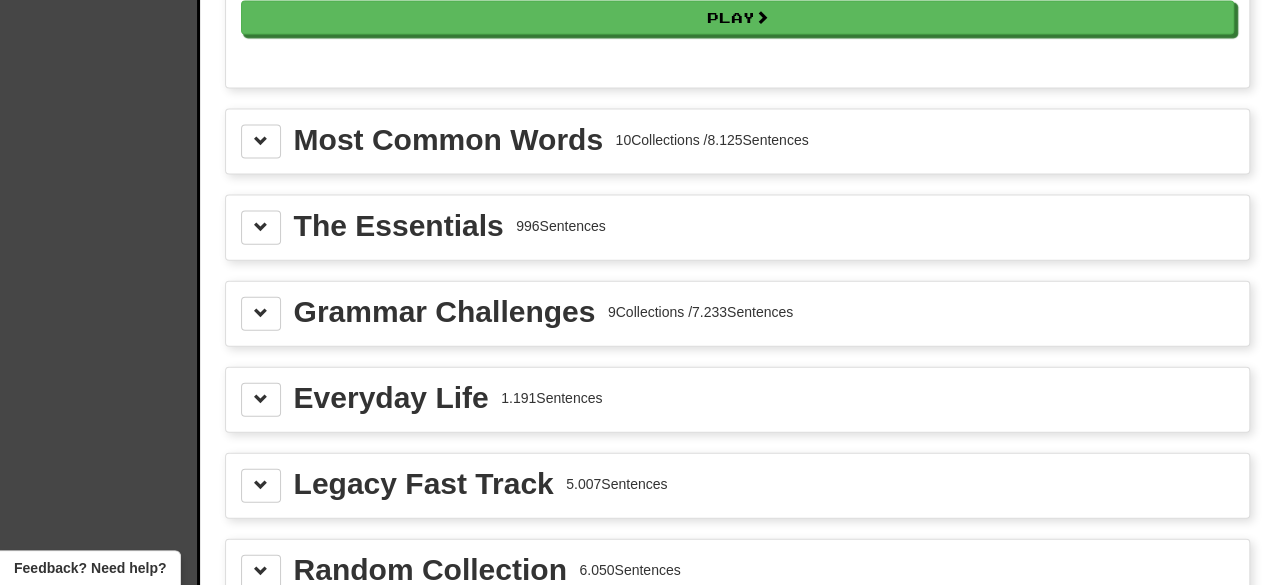 scroll, scrollTop: 2119, scrollLeft: 0, axis: vertical 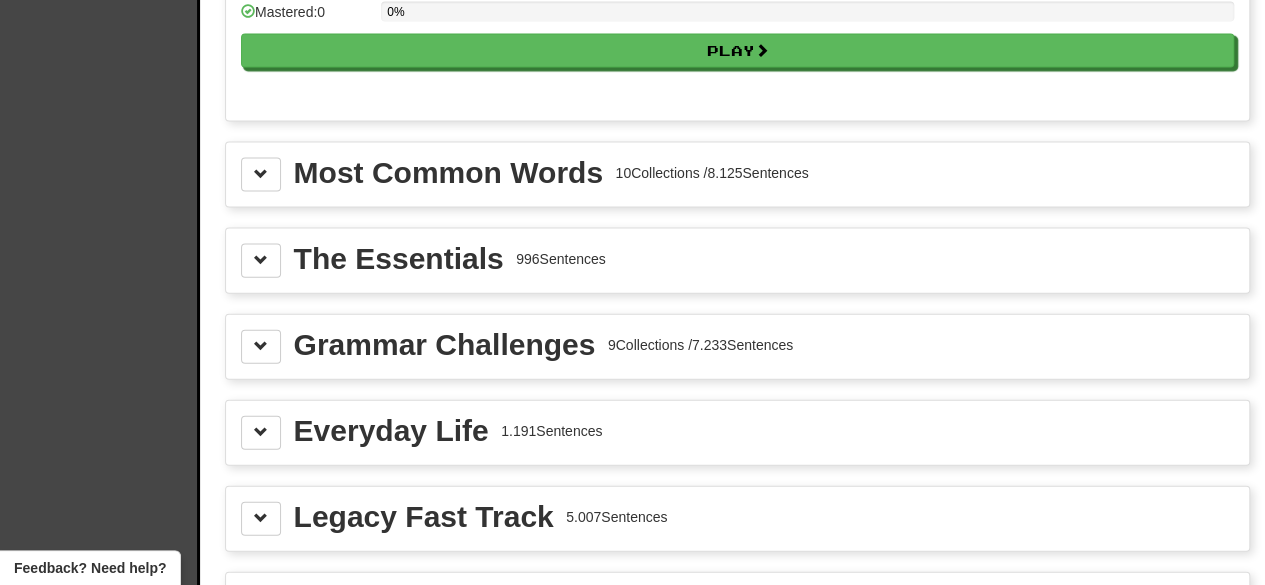 click on "Most Common Words" at bounding box center [448, 173] 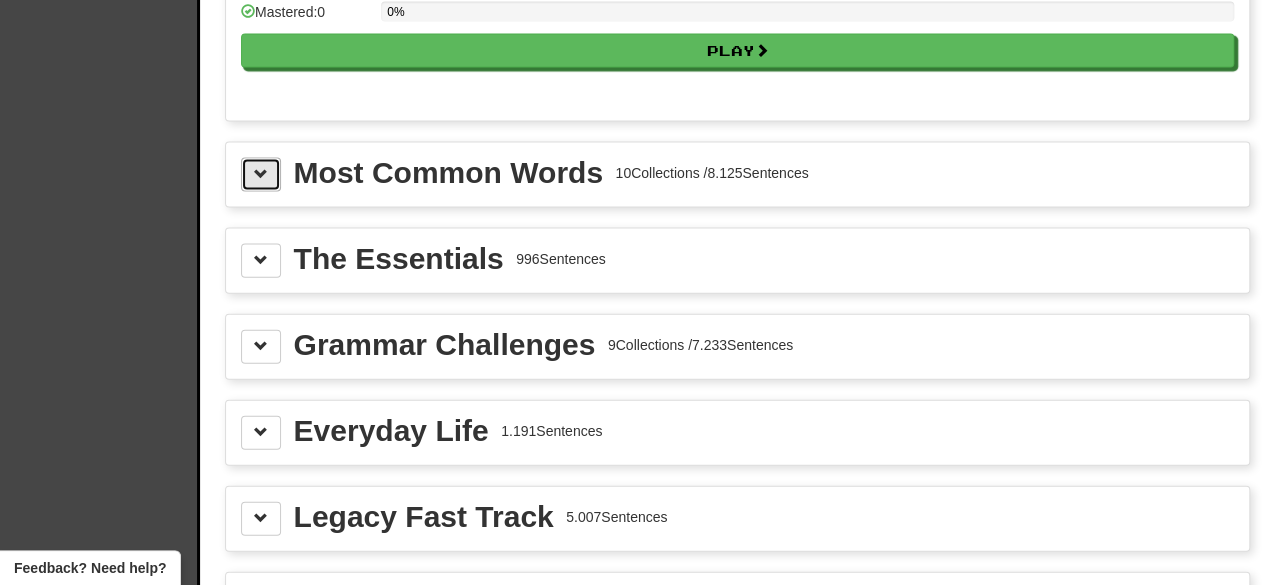 click at bounding box center [261, 174] 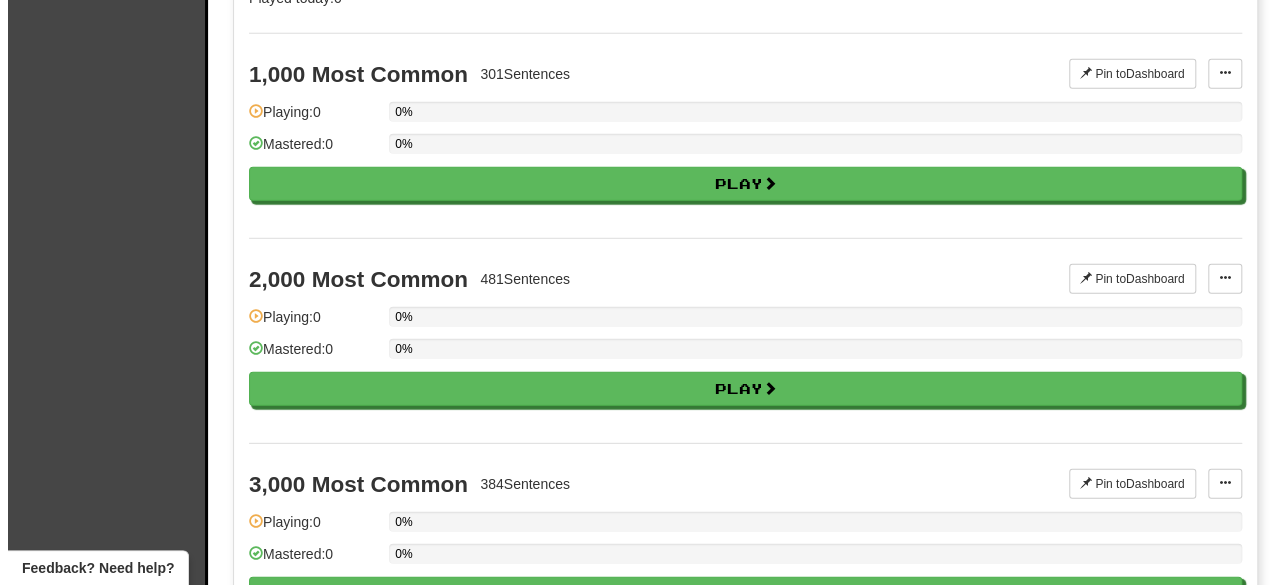 scroll, scrollTop: 2729, scrollLeft: 0, axis: vertical 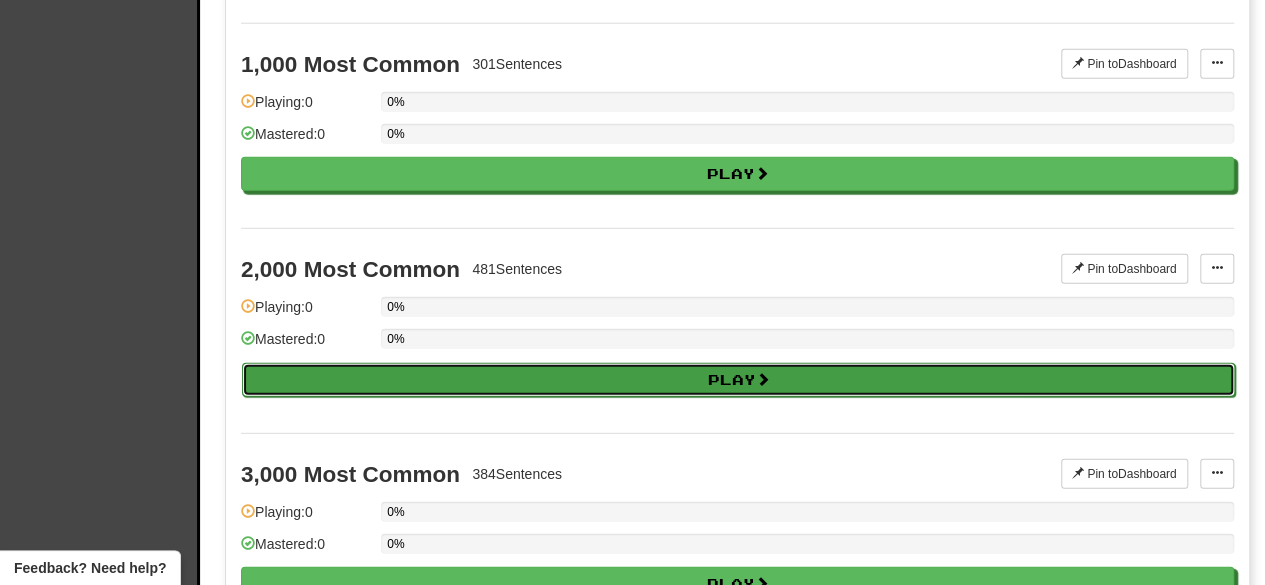 click on "Play" at bounding box center (738, 380) 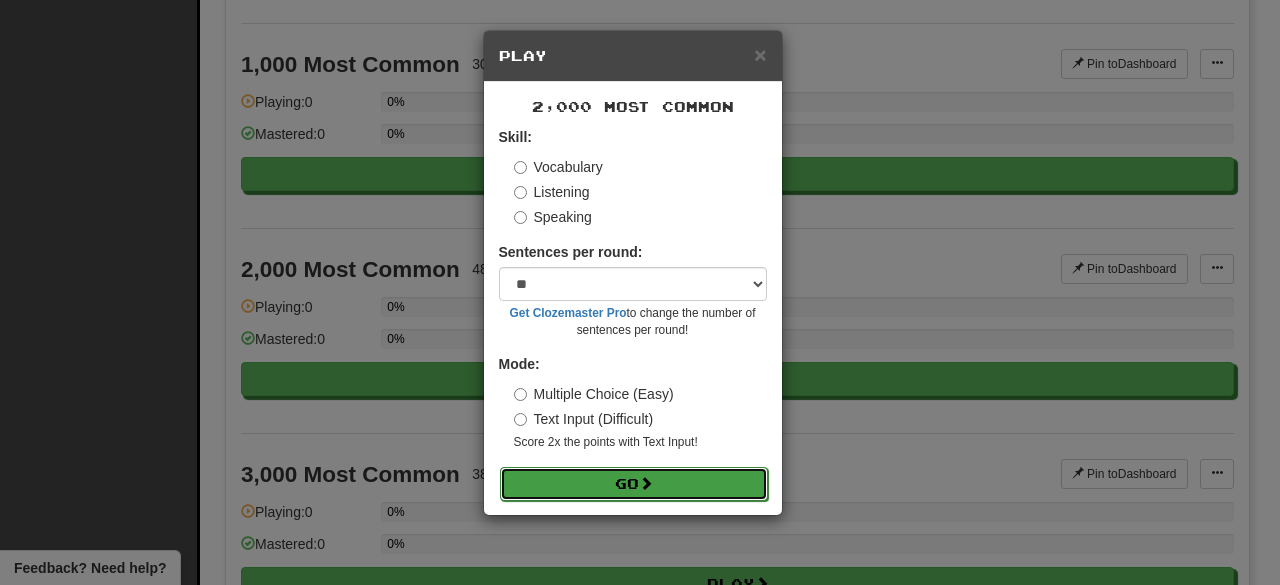 click on "Go" at bounding box center (634, 484) 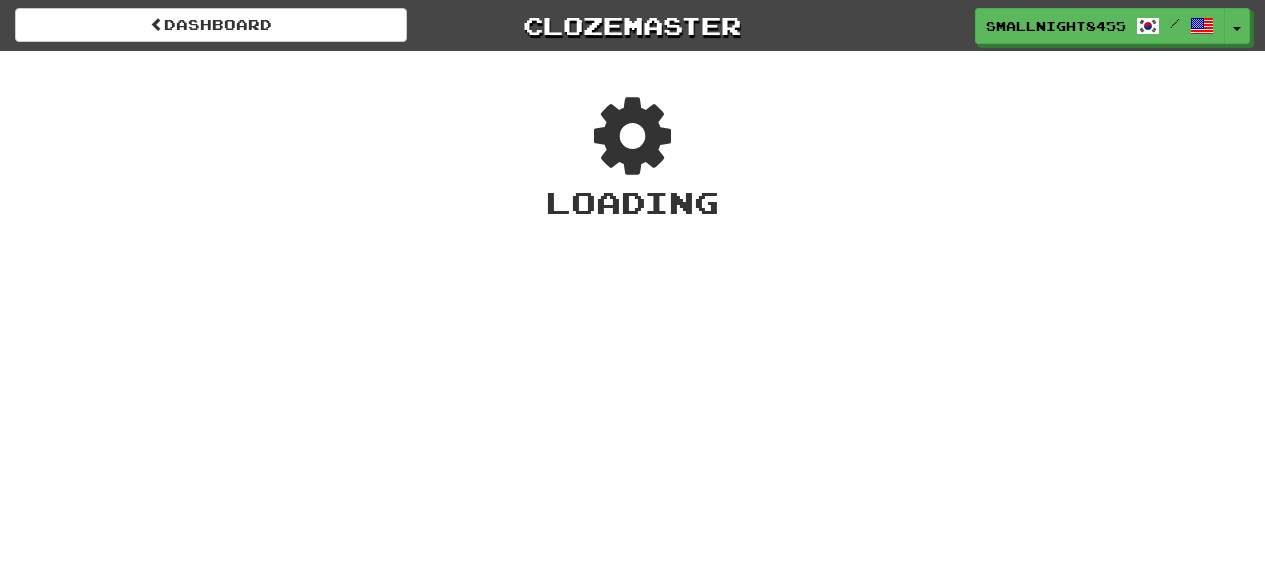 scroll, scrollTop: 0, scrollLeft: 0, axis: both 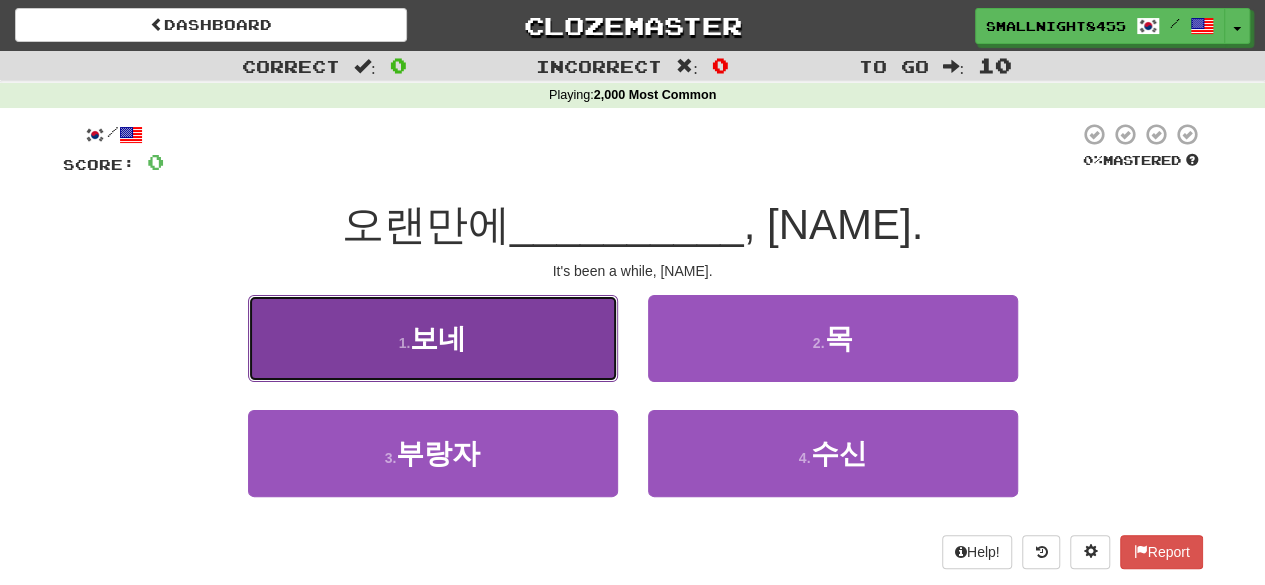 click on "1 .  보네" at bounding box center (433, 338) 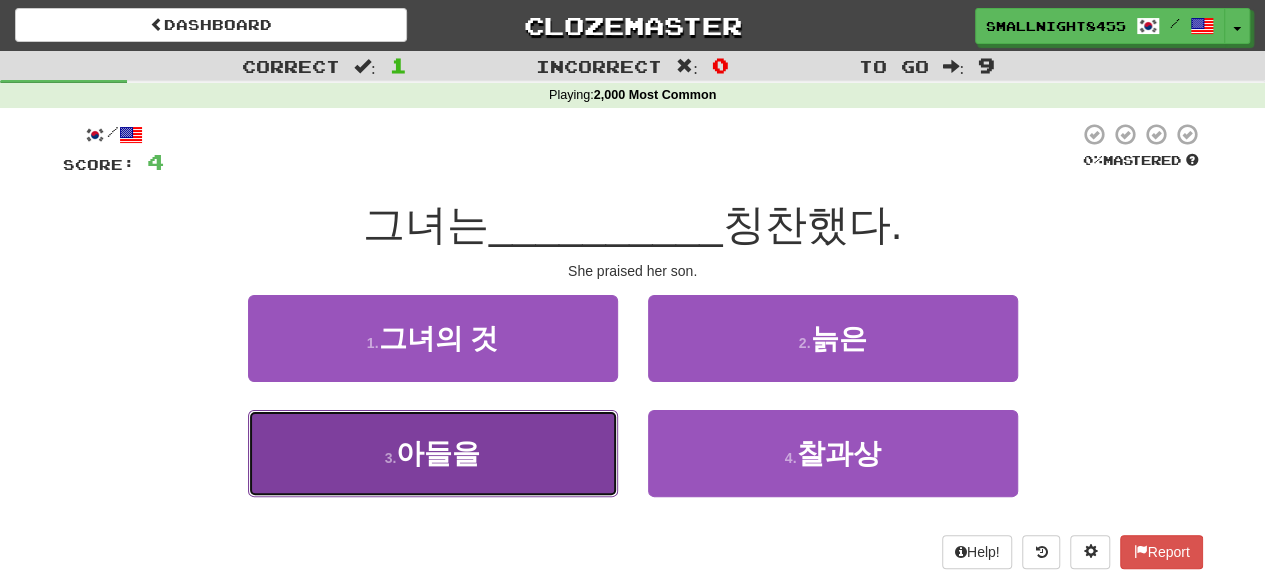 click on "아들을" at bounding box center (438, 453) 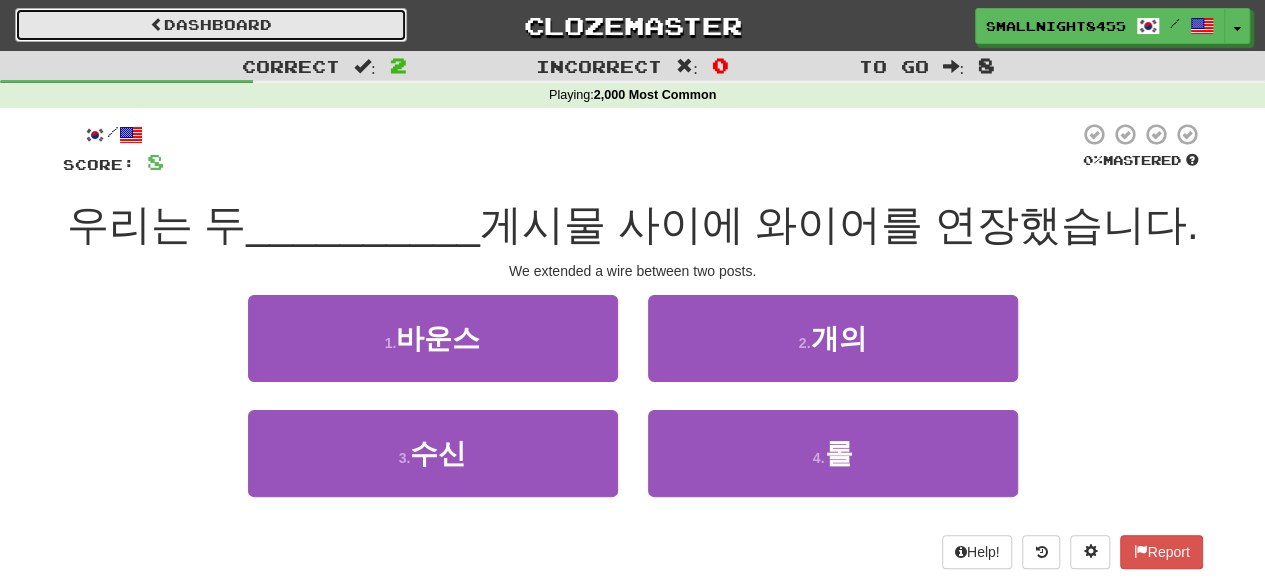 click on "Dashboard" at bounding box center (211, 25) 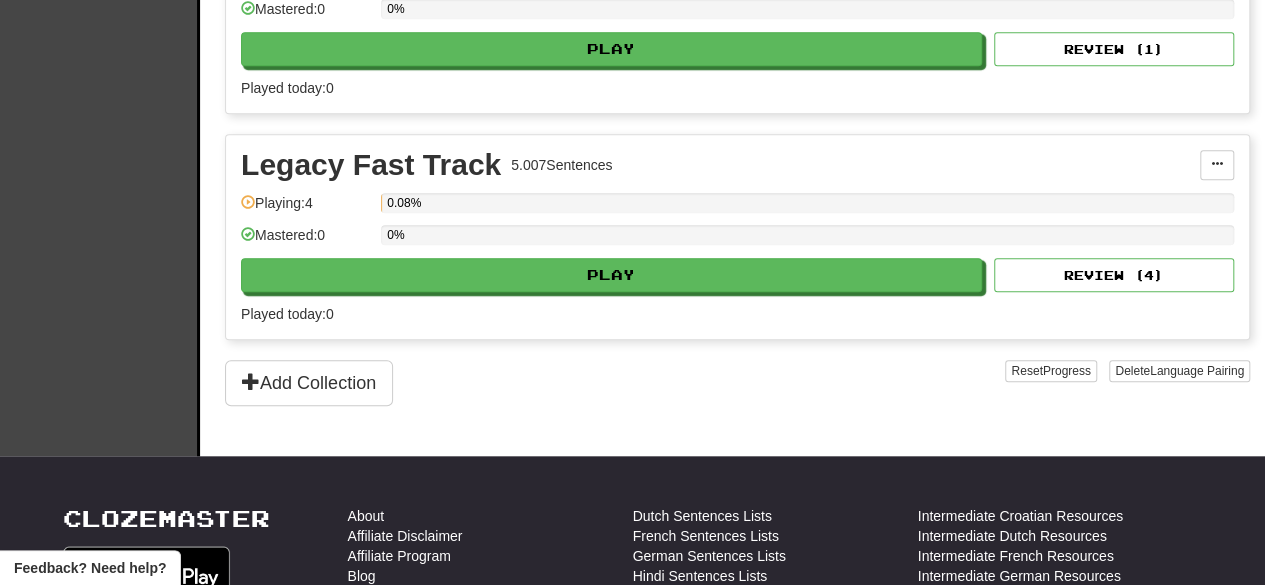 scroll, scrollTop: 773, scrollLeft: 0, axis: vertical 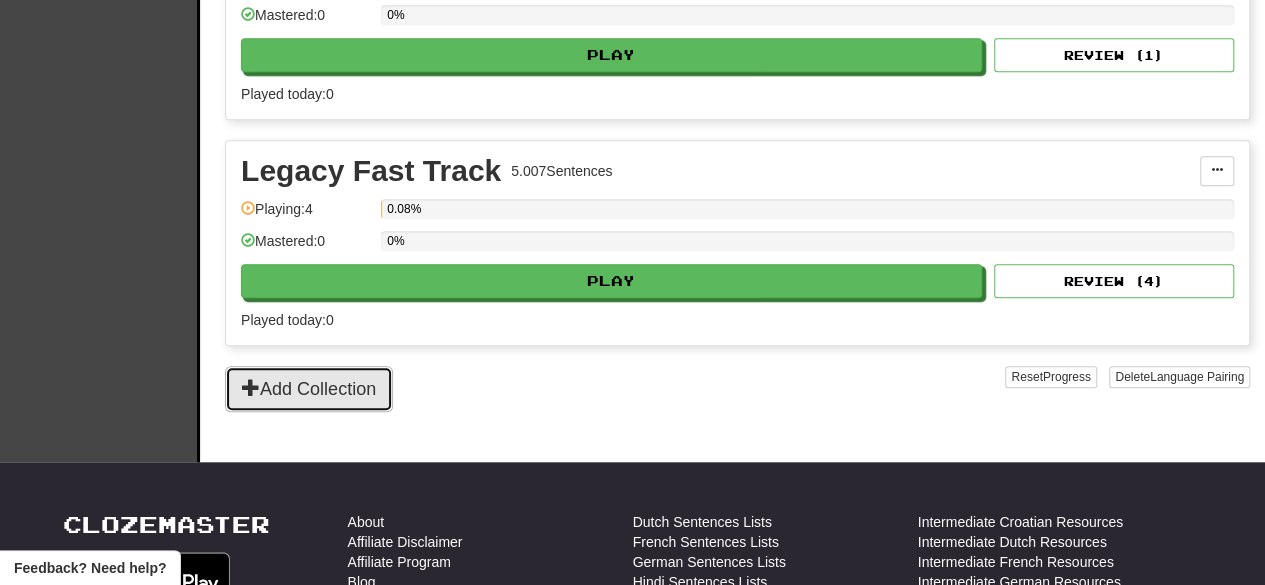 click on "Add Collection" at bounding box center (309, 389) 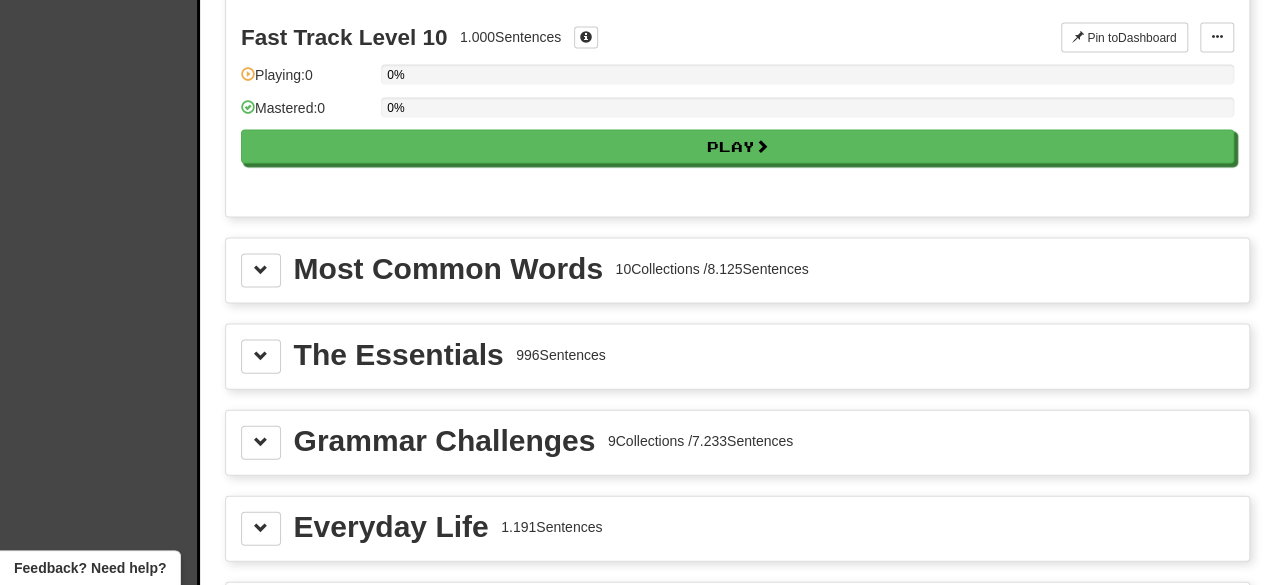 scroll, scrollTop: 2021, scrollLeft: 0, axis: vertical 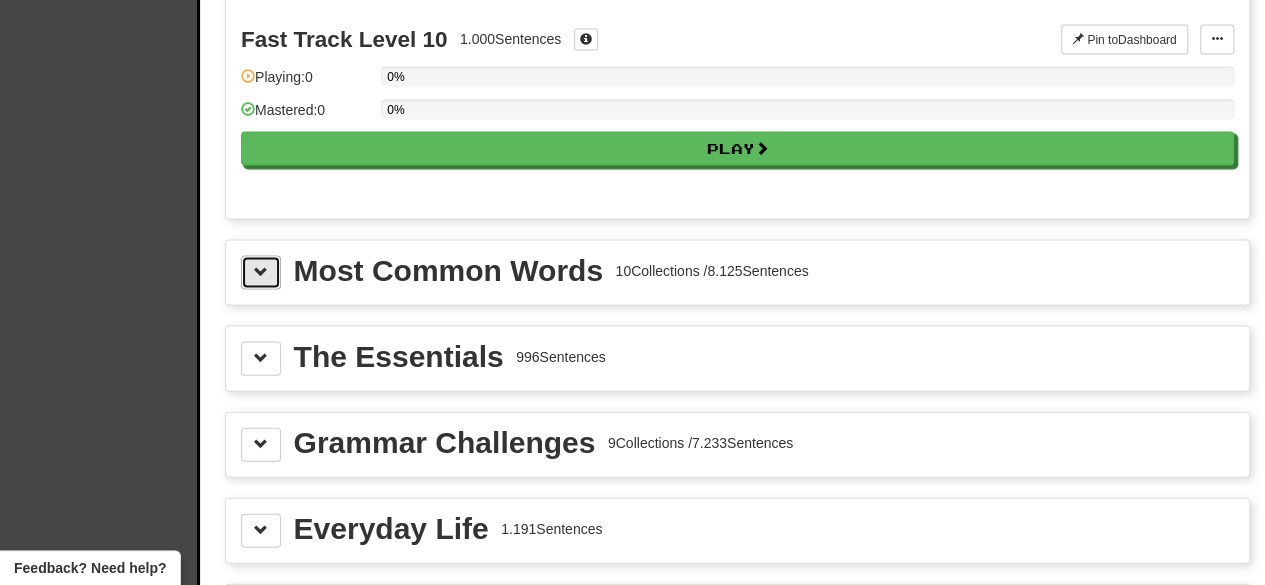 click at bounding box center (261, 272) 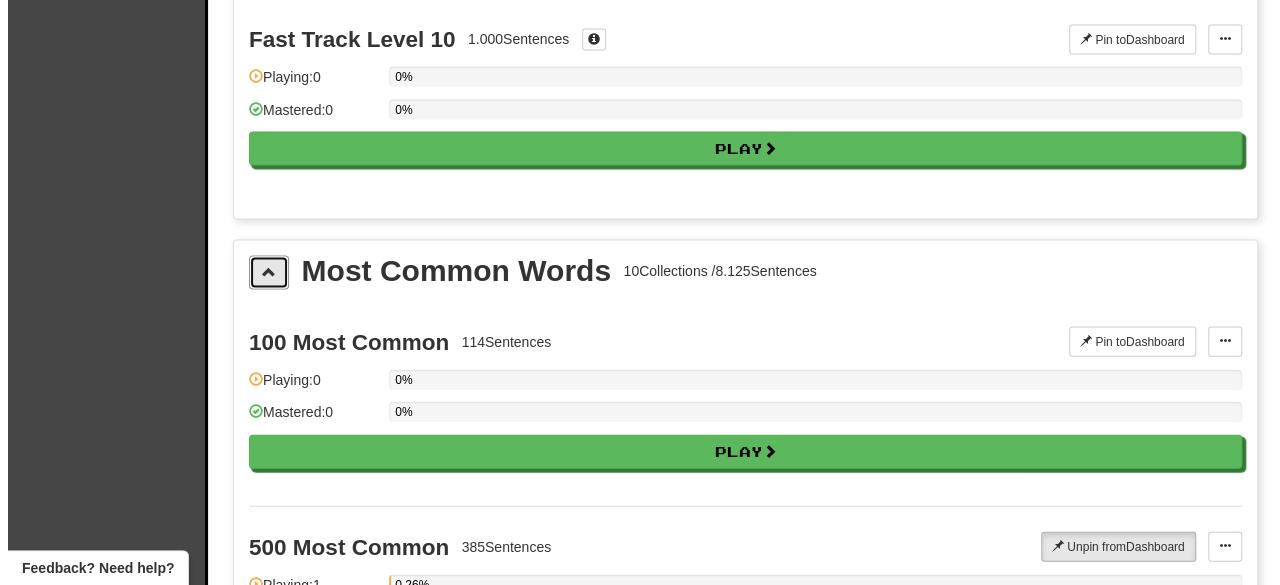 scroll, scrollTop: 2126, scrollLeft: 0, axis: vertical 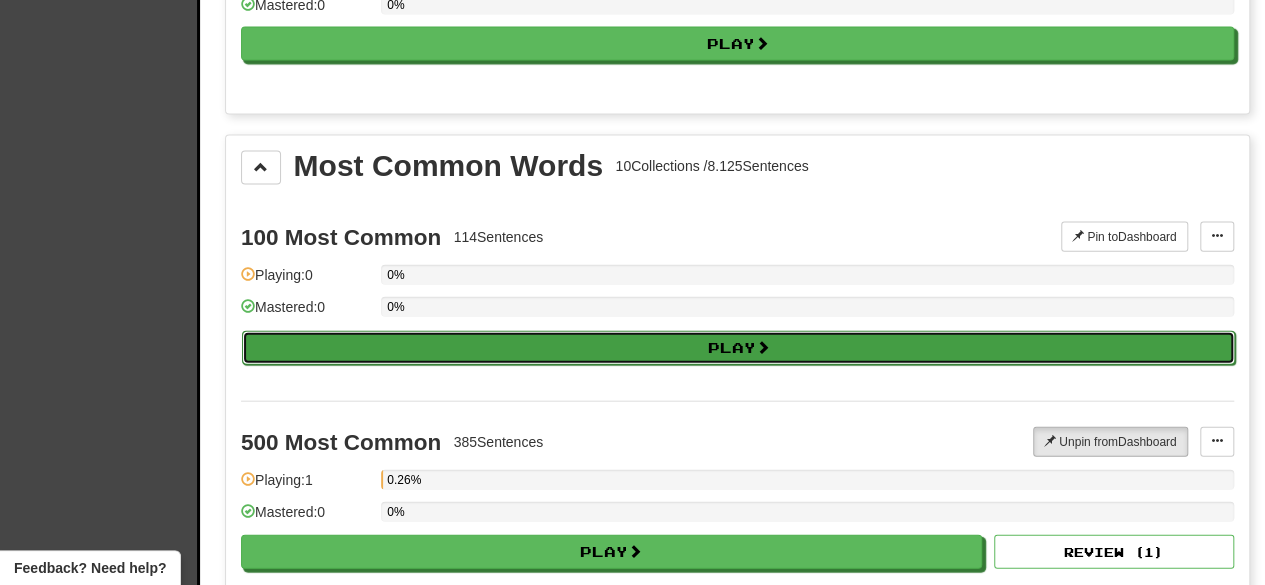 click on "Play" at bounding box center [738, 348] 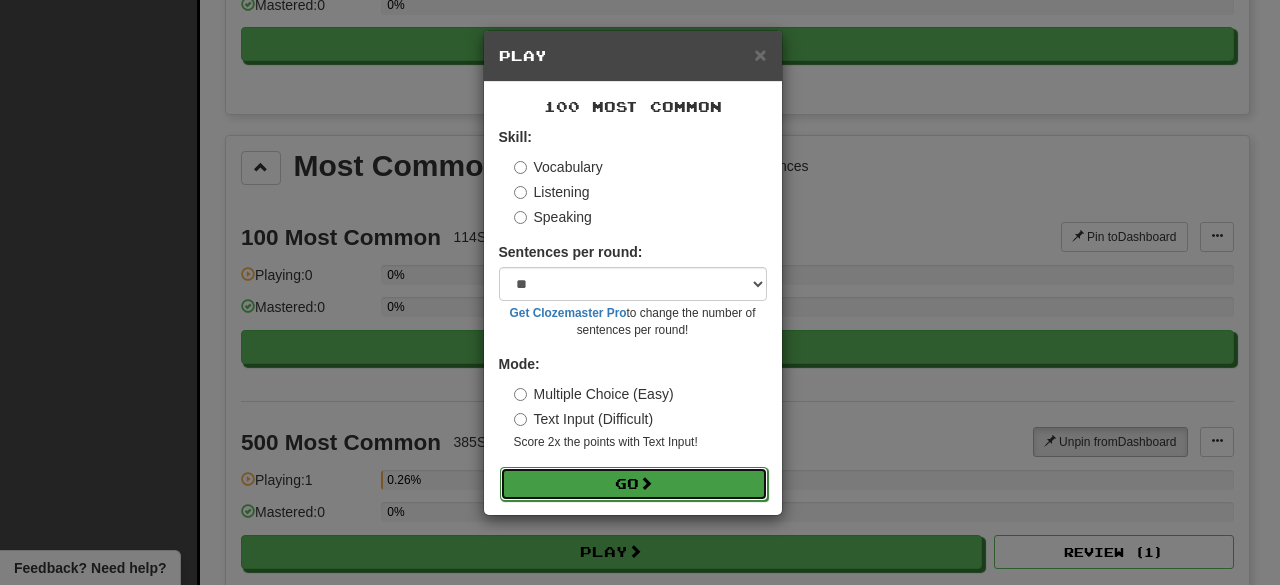 click at bounding box center (646, 483) 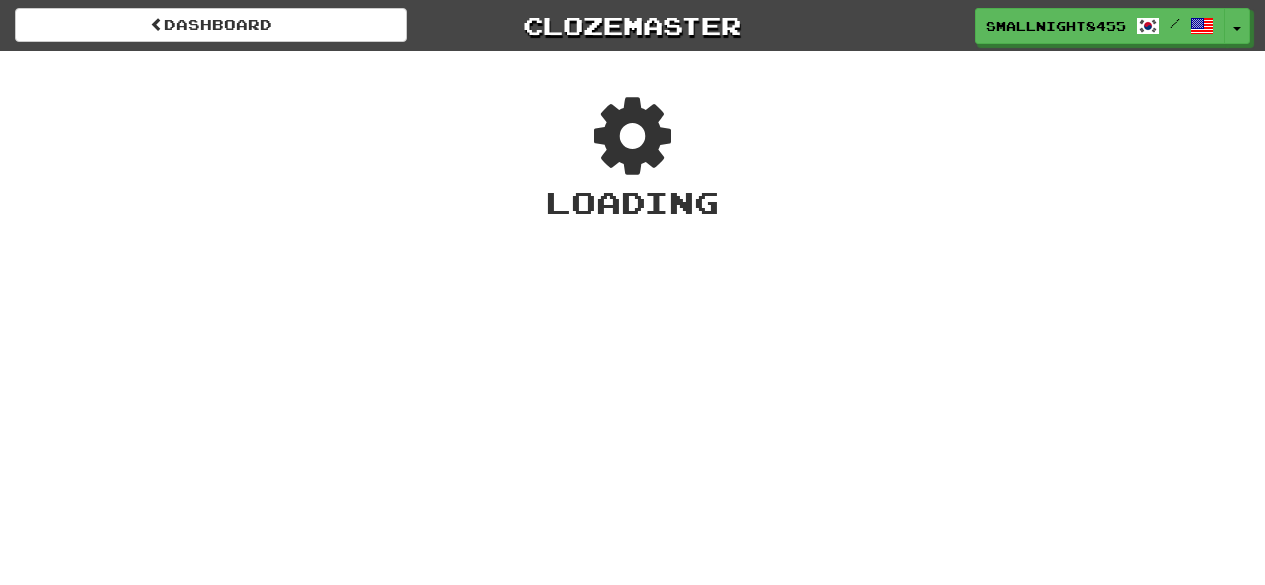 scroll, scrollTop: 0, scrollLeft: 0, axis: both 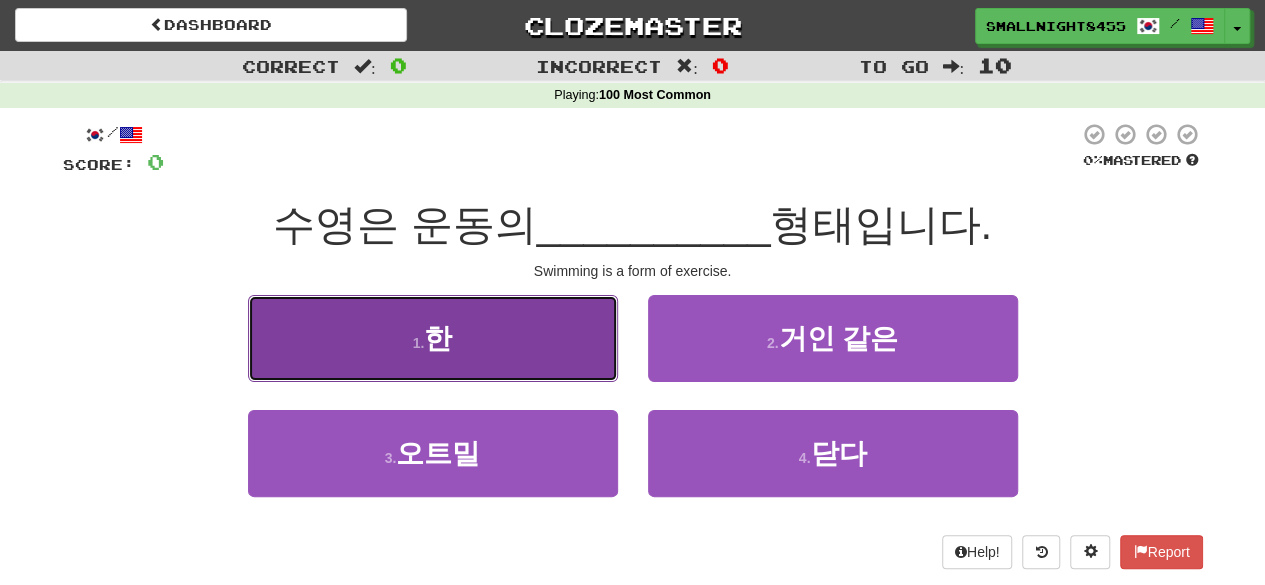 click on "1 .  한" at bounding box center (433, 338) 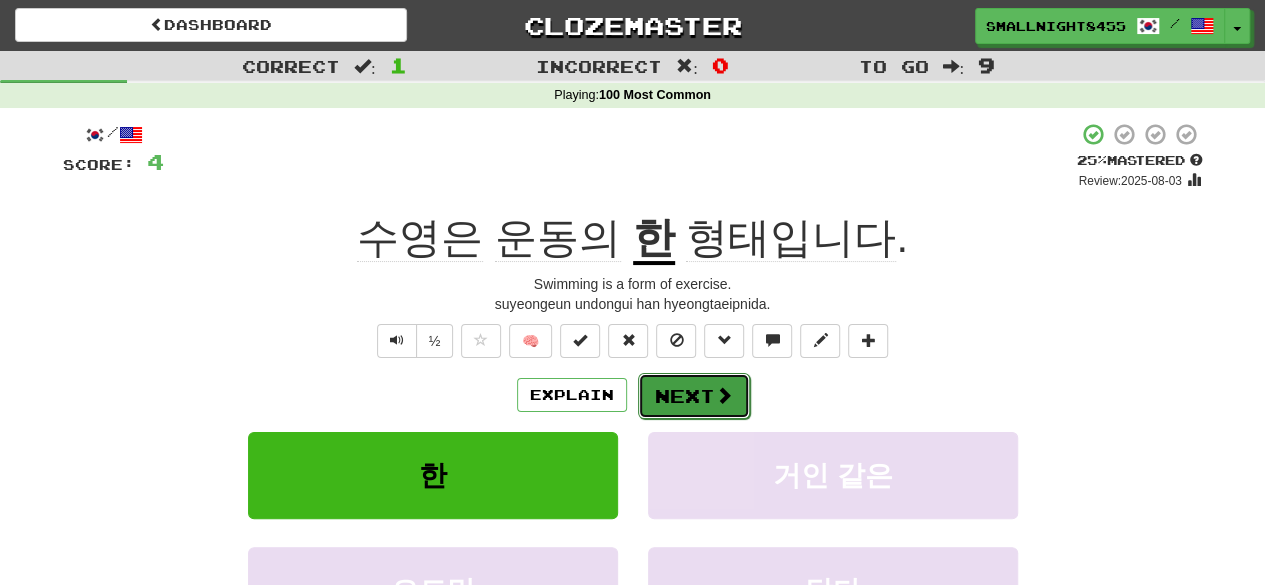 click on "Next" at bounding box center [694, 396] 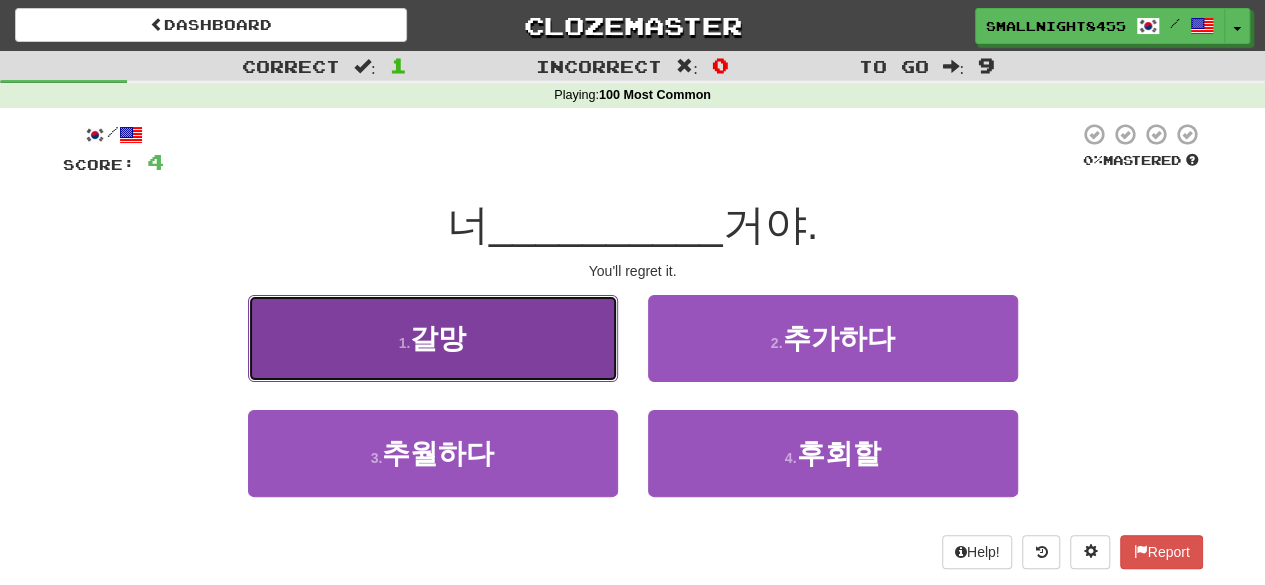 click on "1 .  갈망" at bounding box center (433, 338) 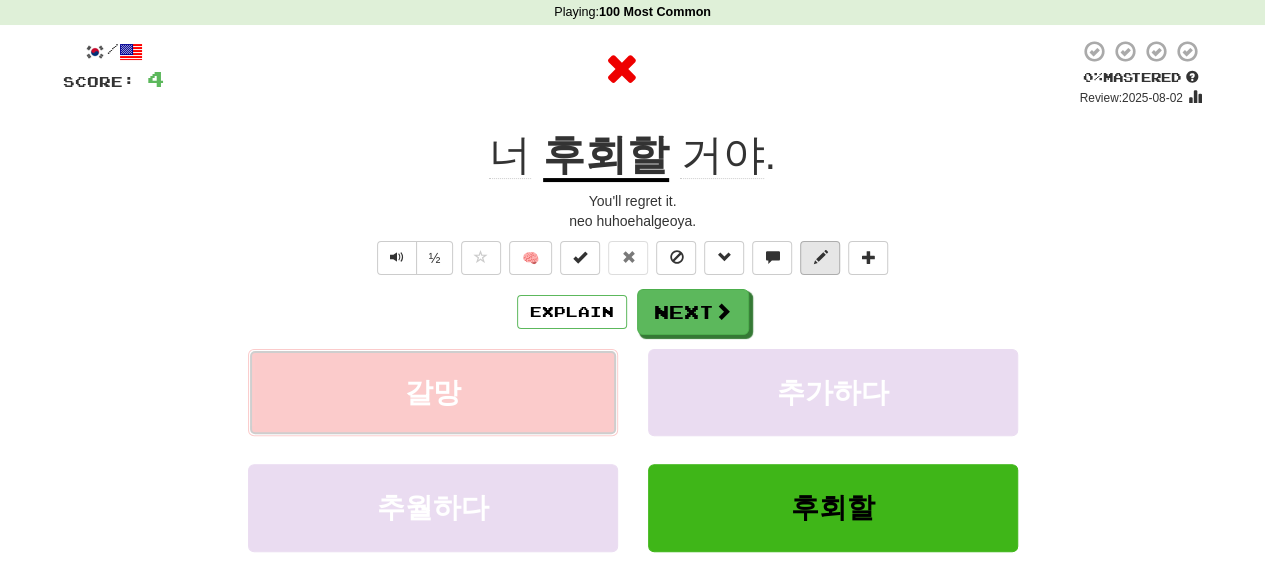 scroll, scrollTop: 84, scrollLeft: 0, axis: vertical 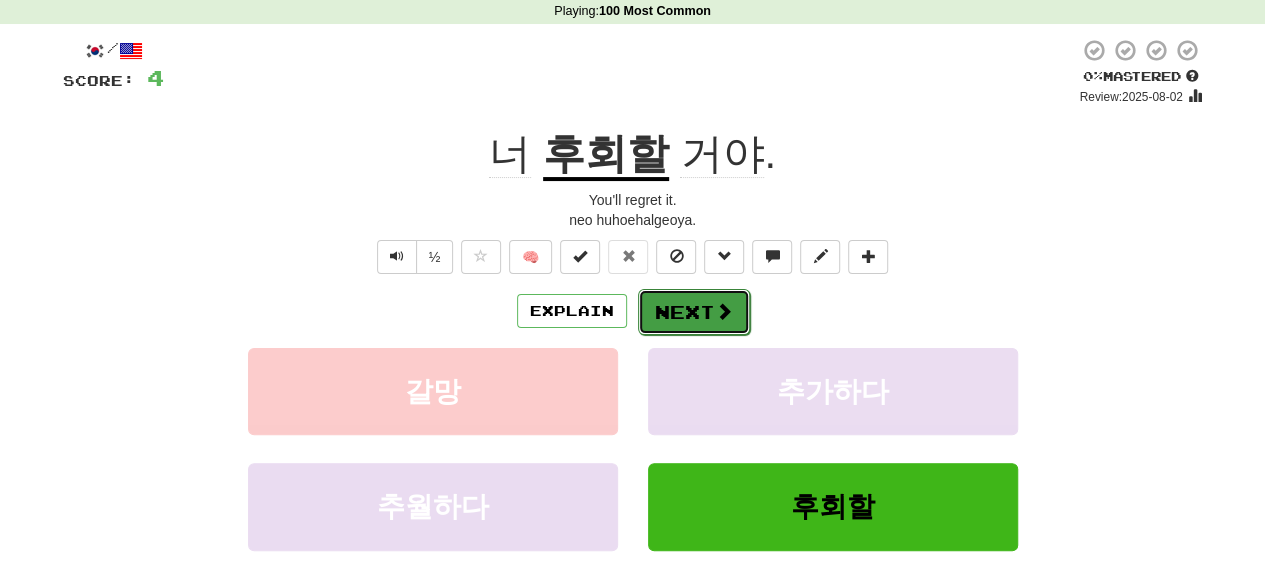 click on "Next" at bounding box center [694, 312] 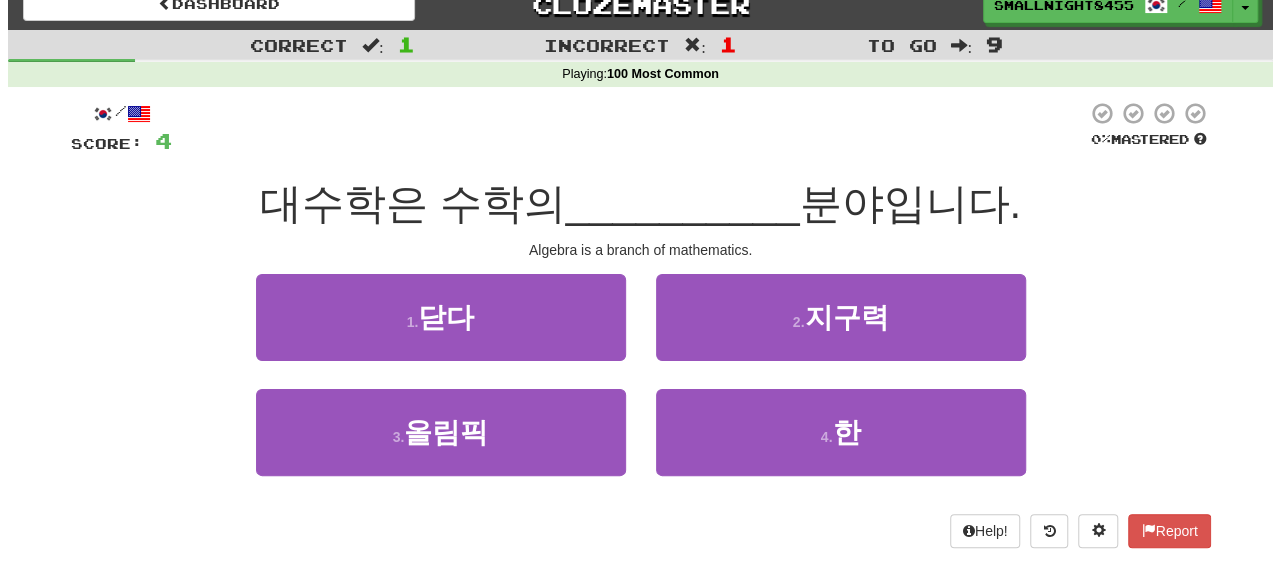 scroll, scrollTop: 20, scrollLeft: 0, axis: vertical 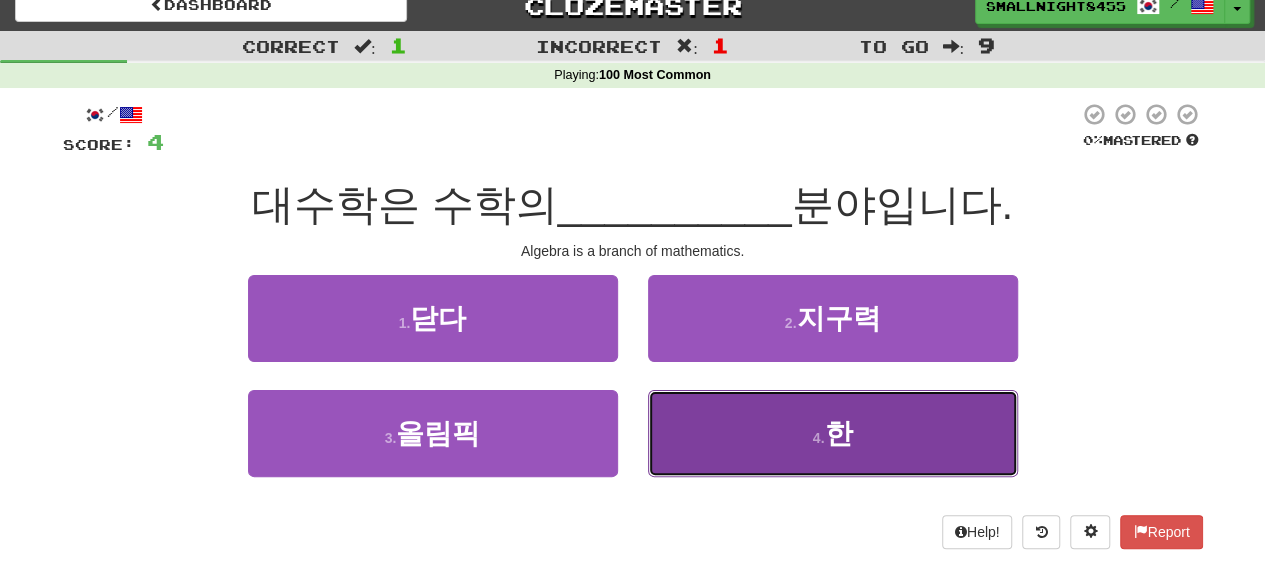 click on "4 .  한" at bounding box center [833, 433] 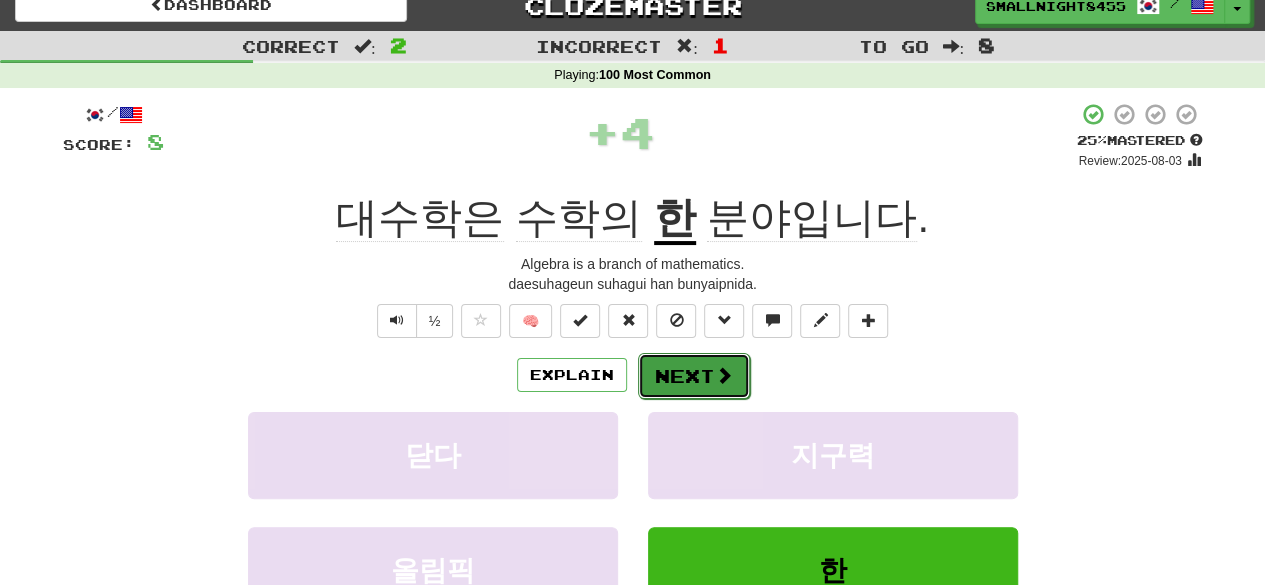 click on "Next" at bounding box center (694, 376) 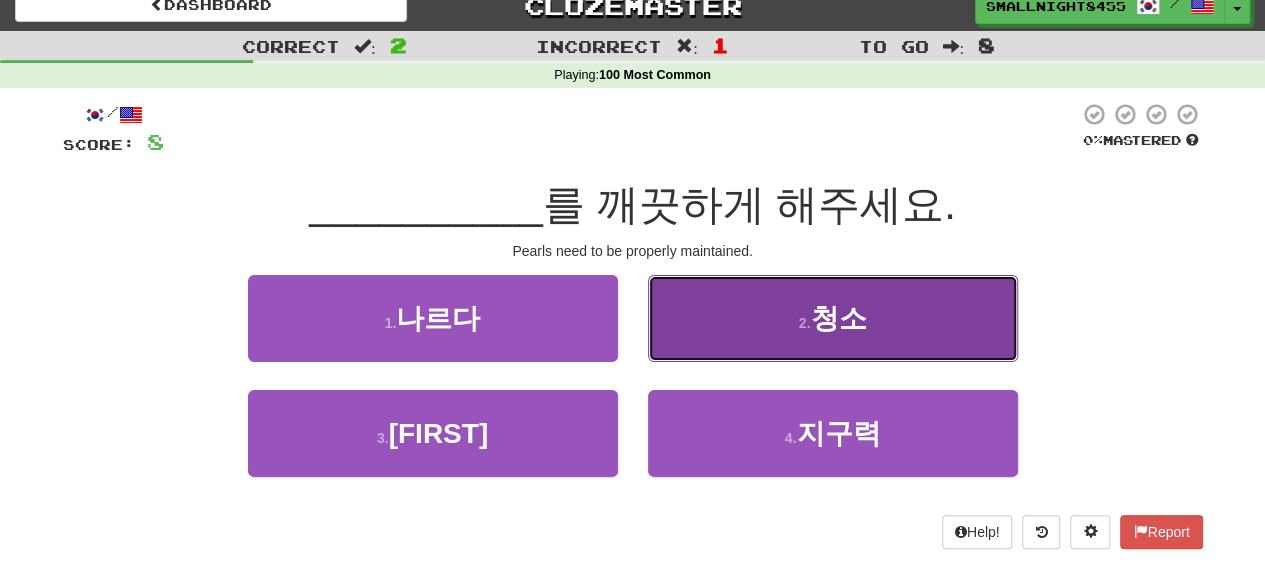click on "2 ." at bounding box center [805, 323] 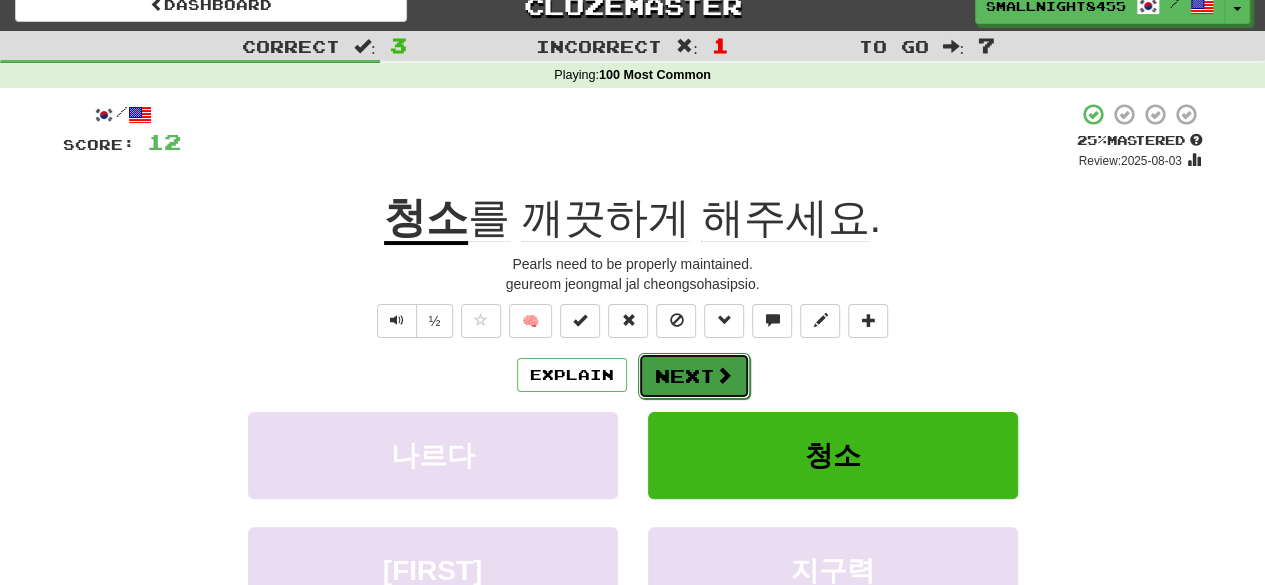 click on "Next" at bounding box center [694, 376] 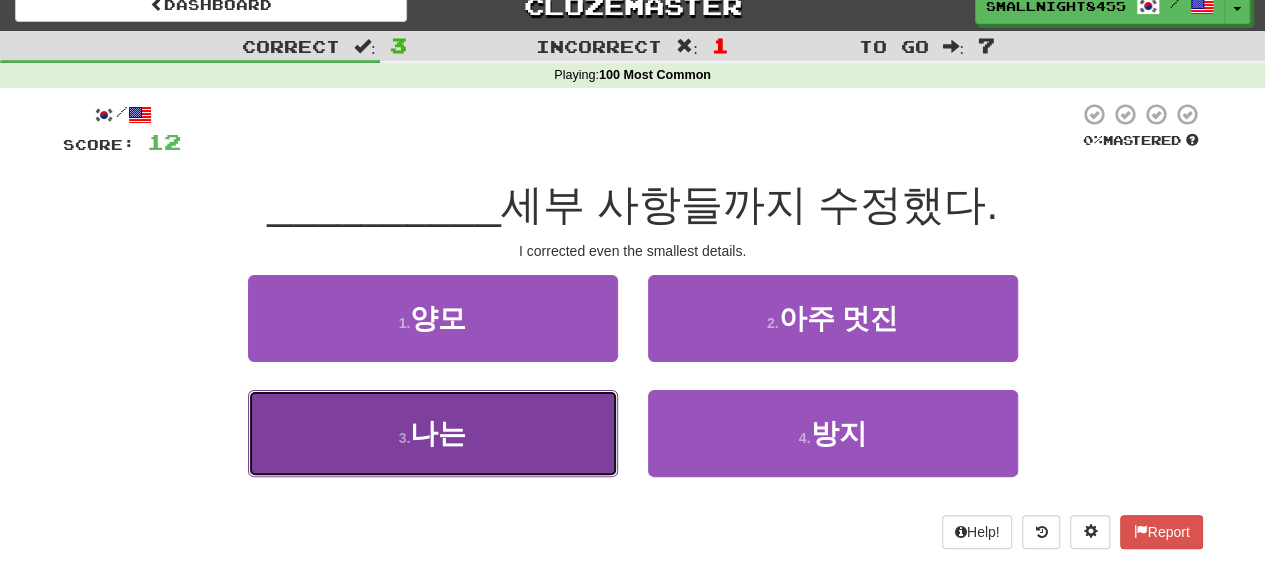 click on "3 .  나는" at bounding box center (433, 433) 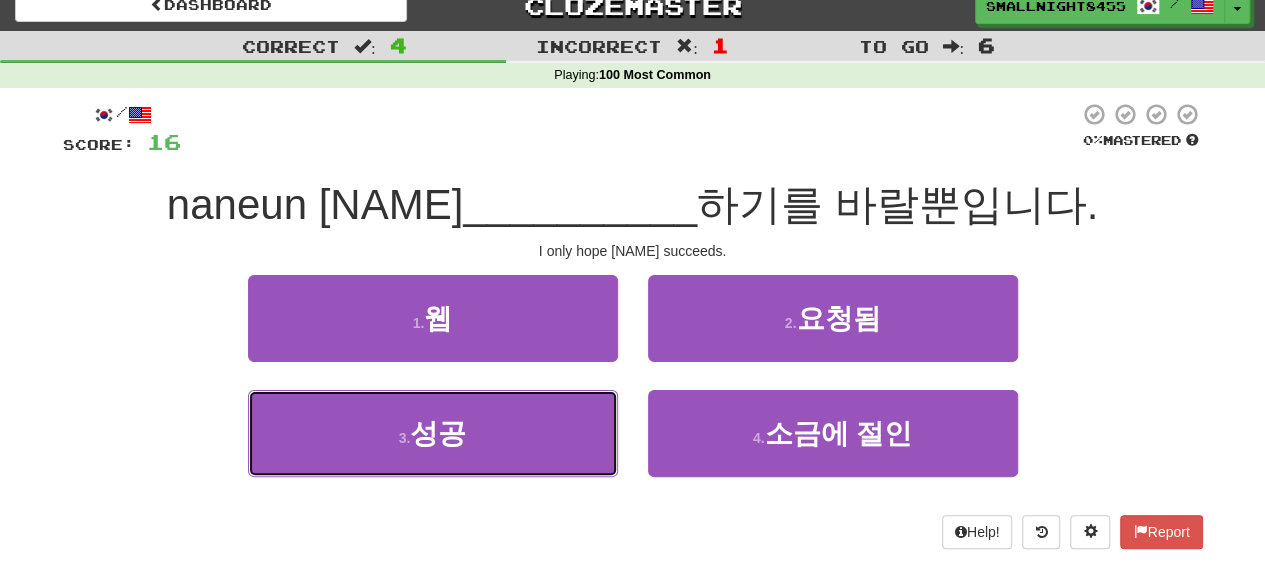 click on "3 .  성공" at bounding box center (433, 433) 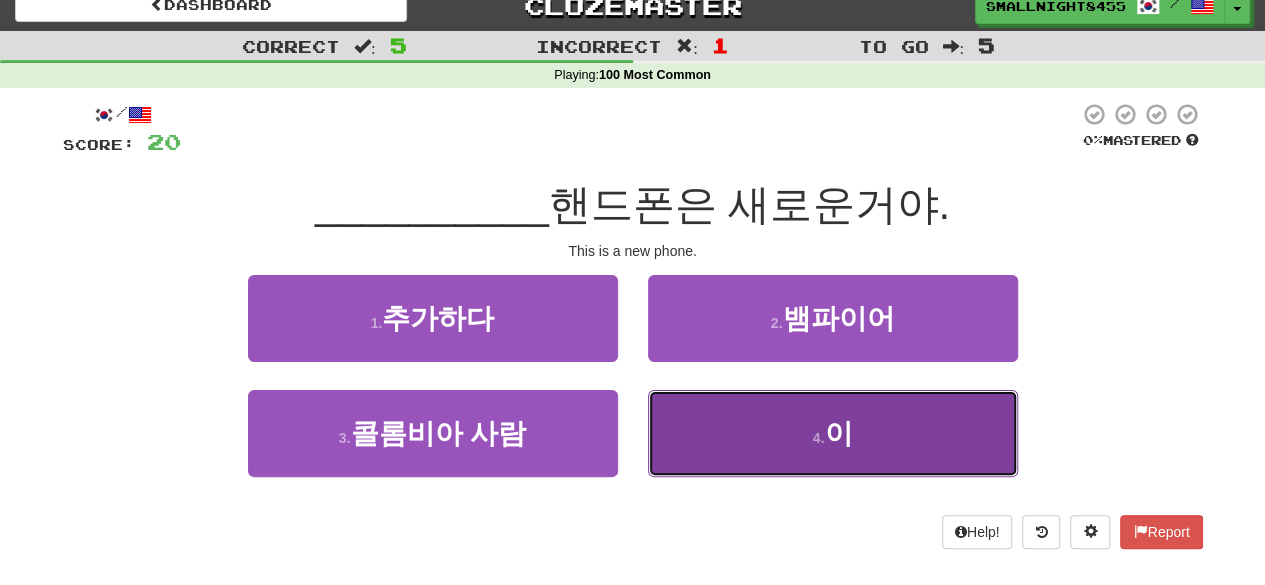 click on "4 .  이" at bounding box center [833, 433] 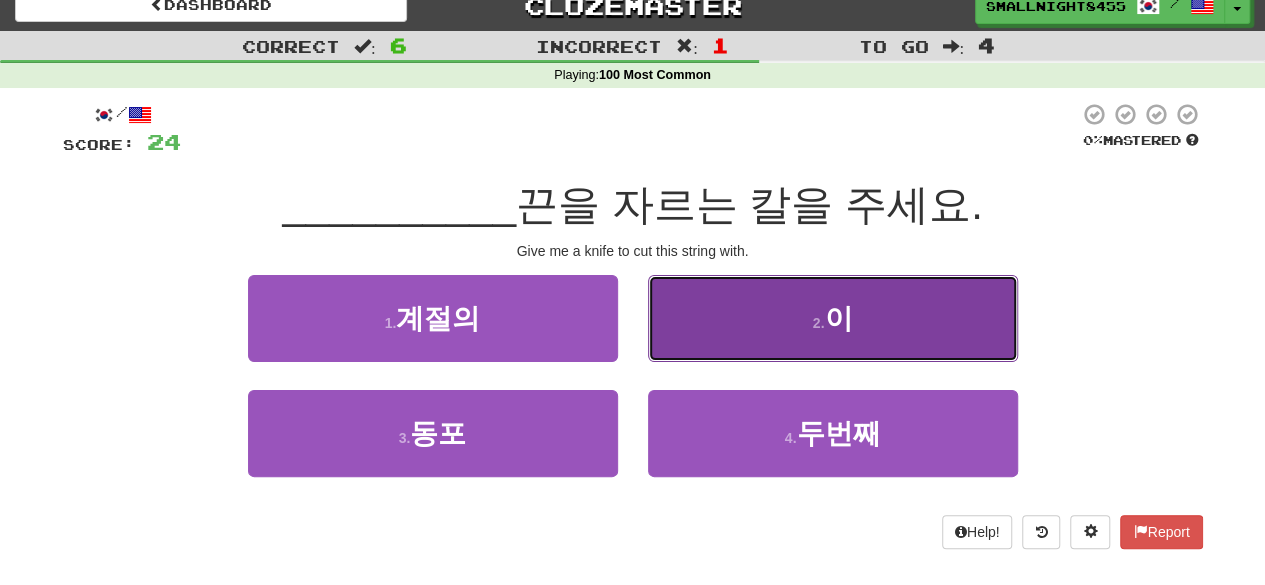 click on "2 .  이" at bounding box center [833, 318] 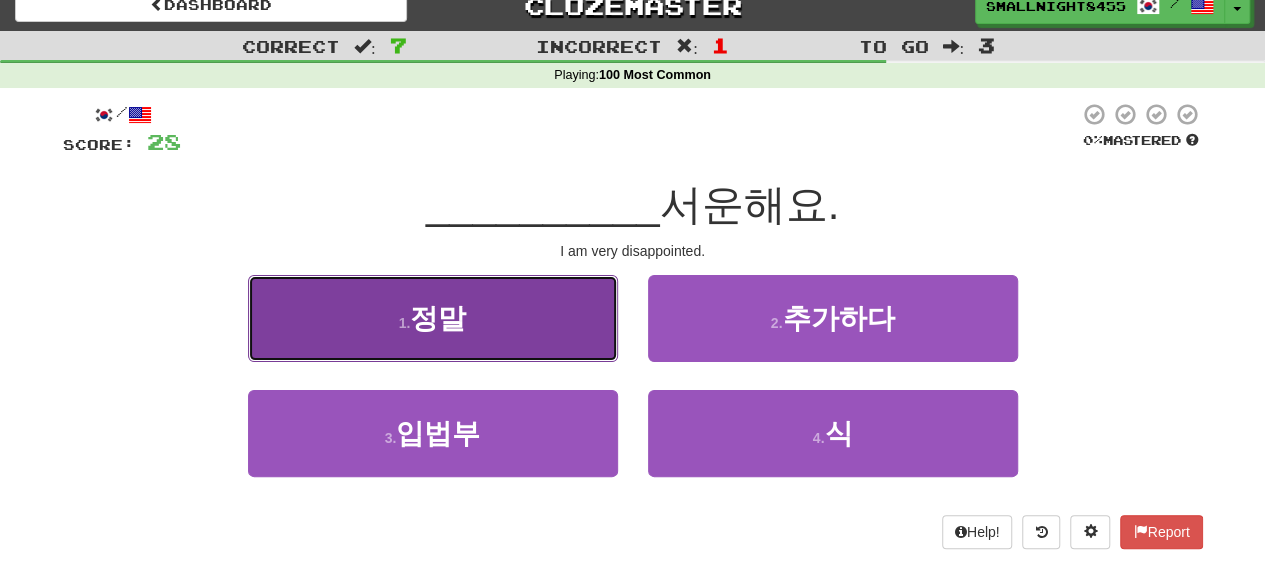 click on "1 .  정말" at bounding box center (433, 318) 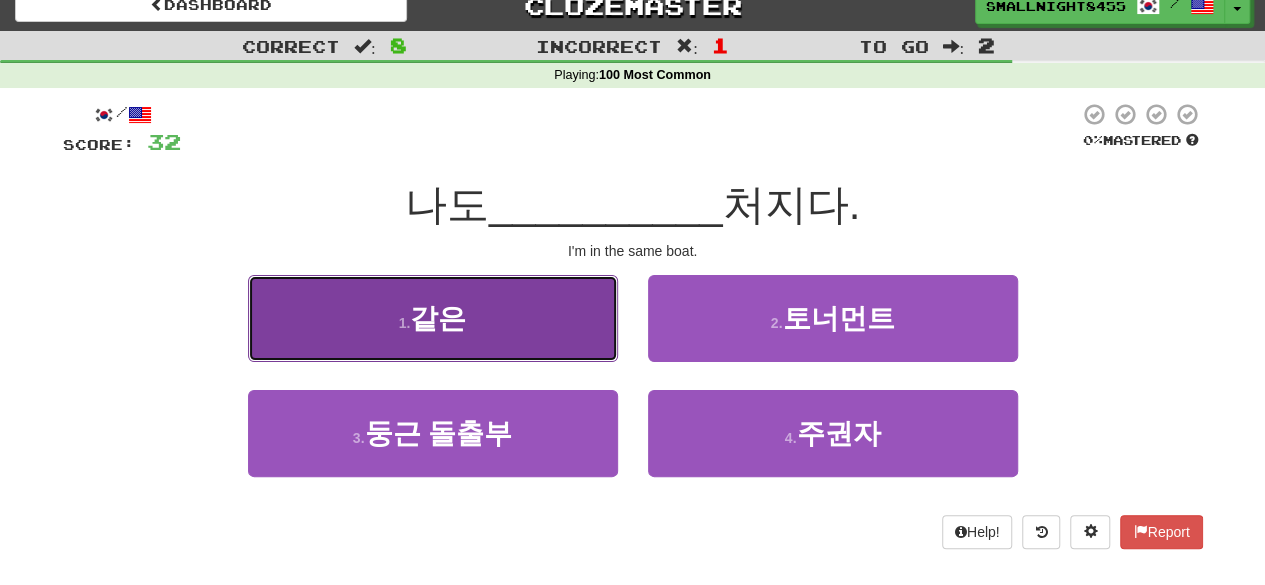 click on "1 .  같은" at bounding box center [433, 318] 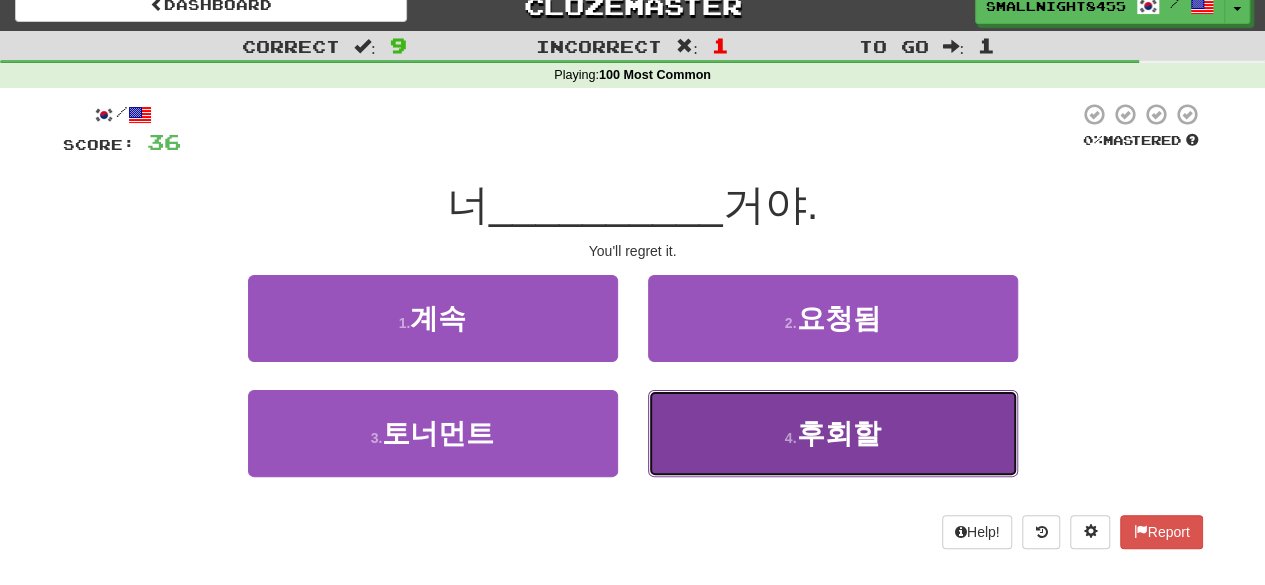 click on "4 .  후회할" at bounding box center [833, 433] 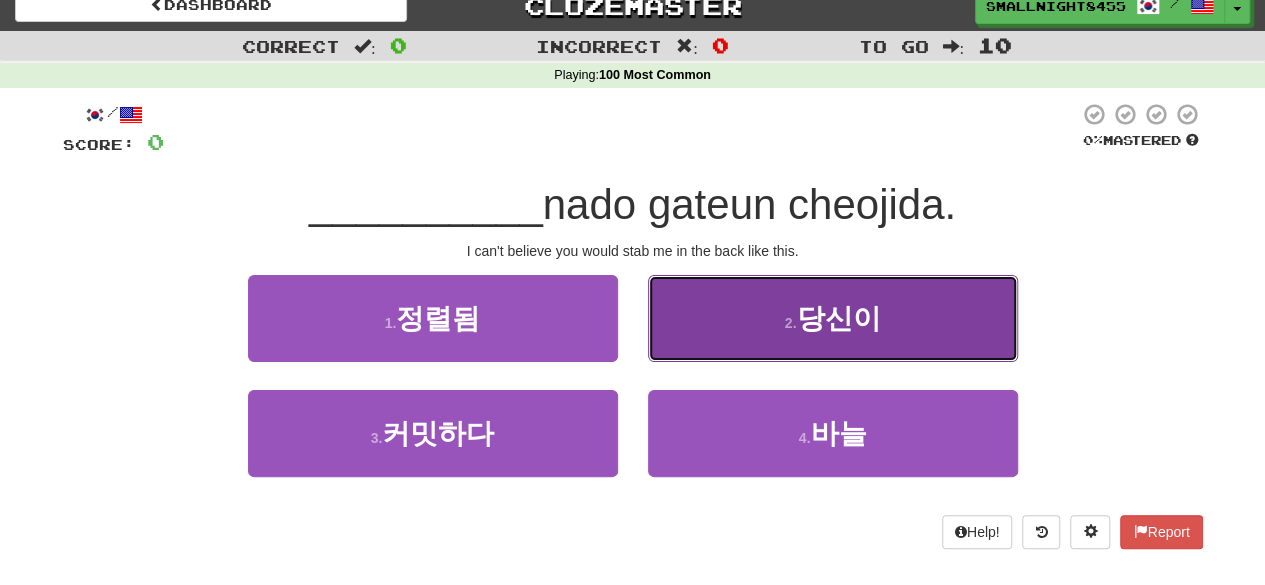 click on "당신이" at bounding box center [838, 318] 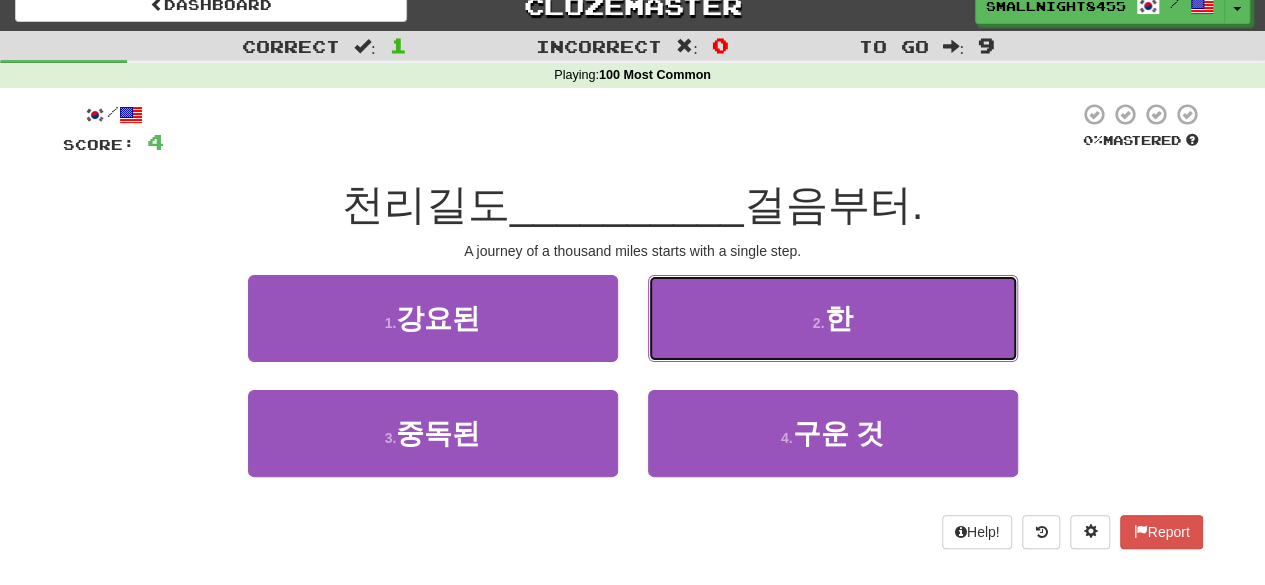 click on "2 .  한" at bounding box center (833, 318) 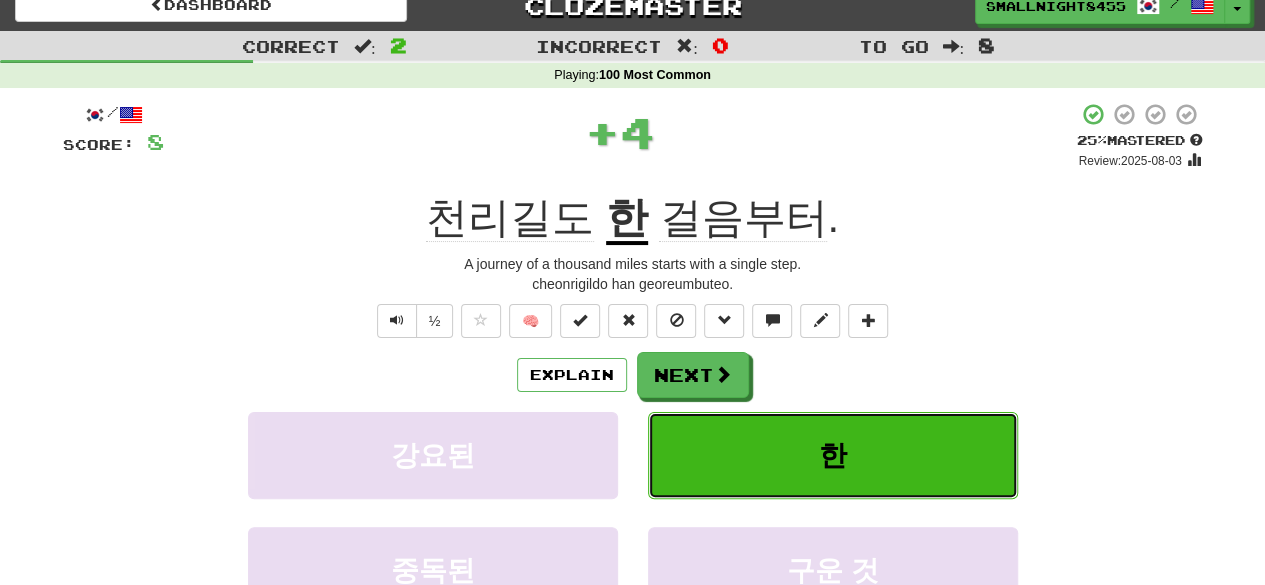 type 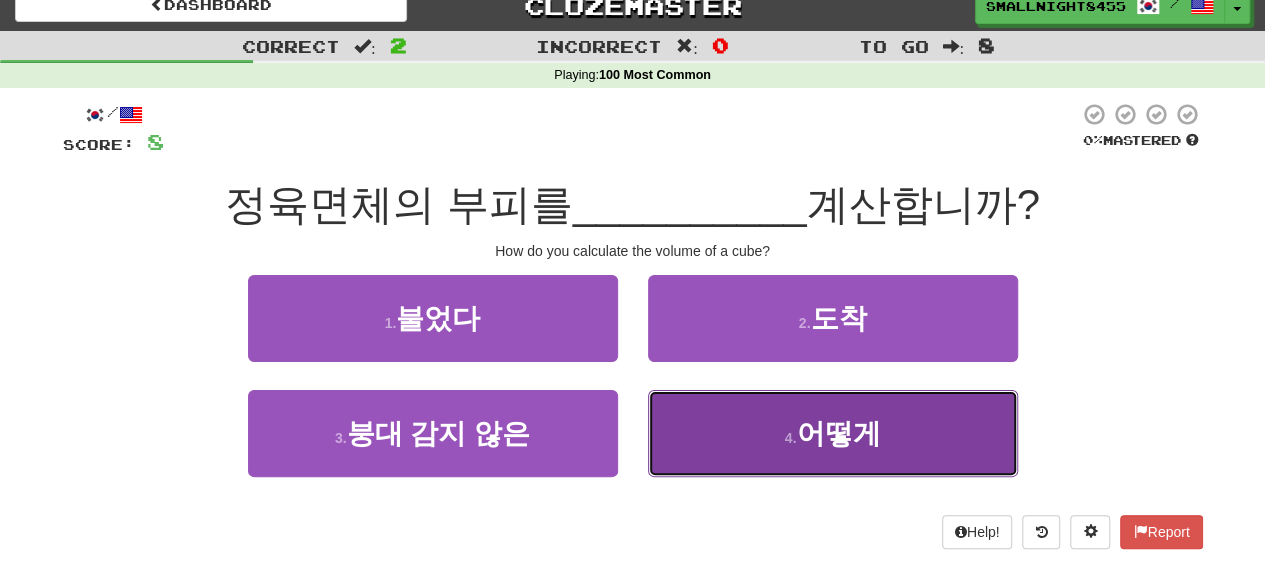 click on "4 .  어떻게" at bounding box center (833, 433) 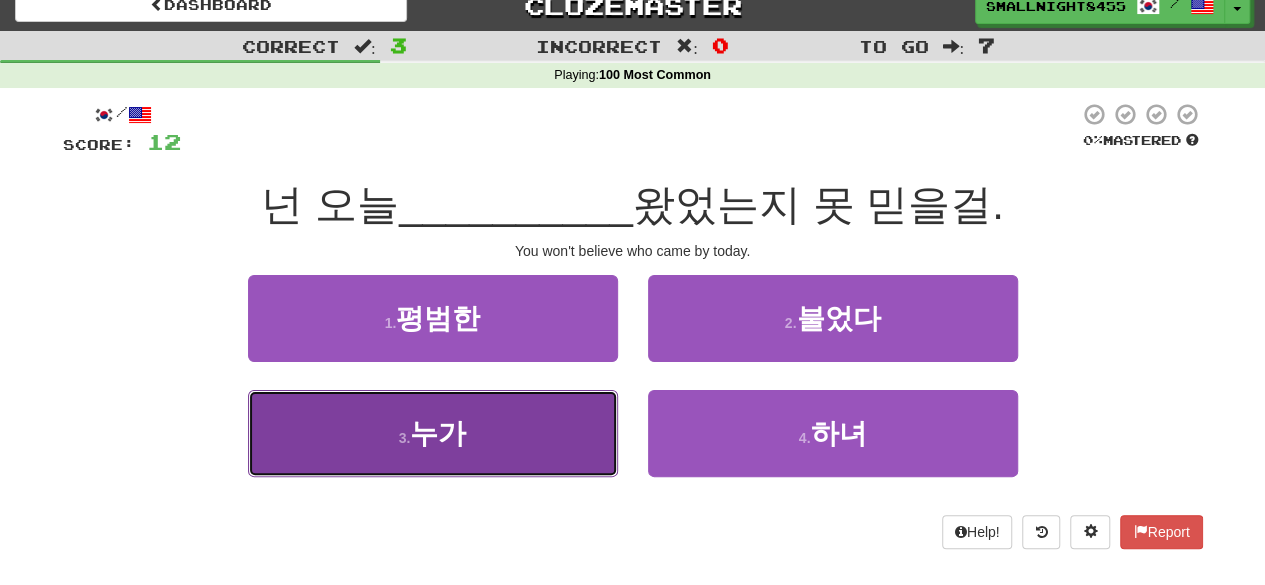 click on "3 .  누가" at bounding box center (433, 433) 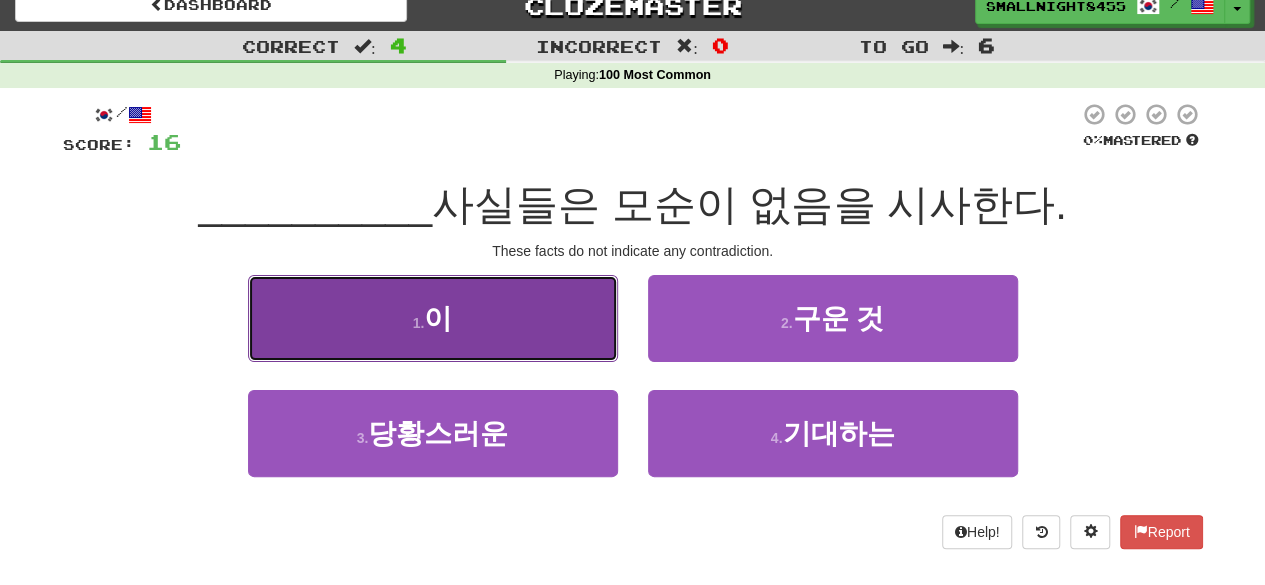 click on "1 .  이" at bounding box center (433, 318) 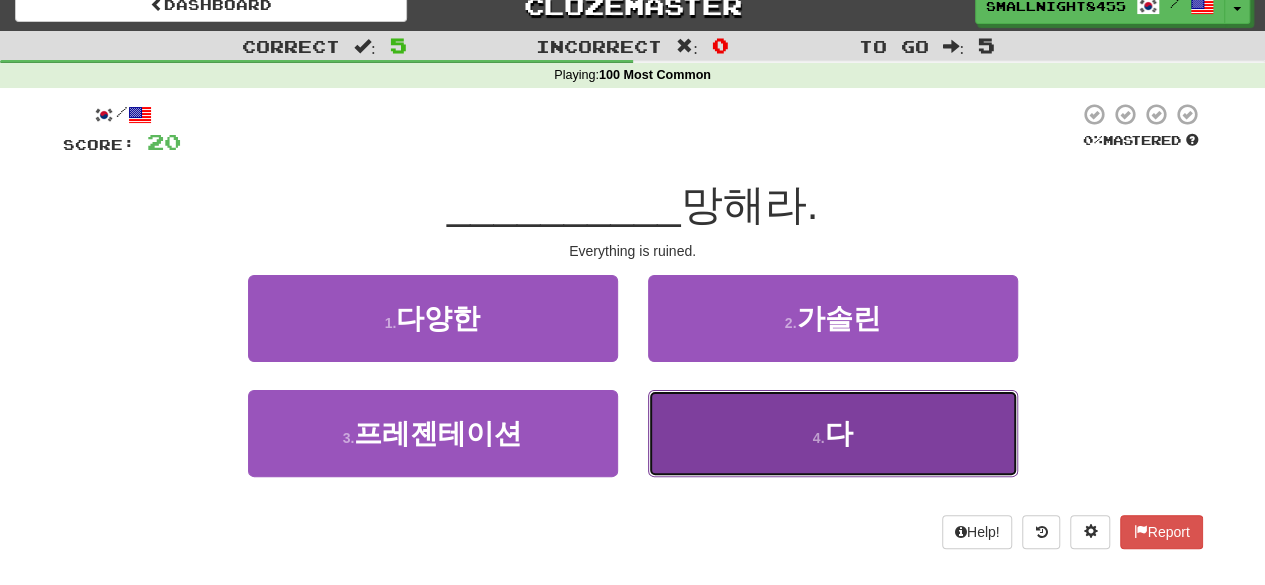 click on "4 .  다" at bounding box center [833, 433] 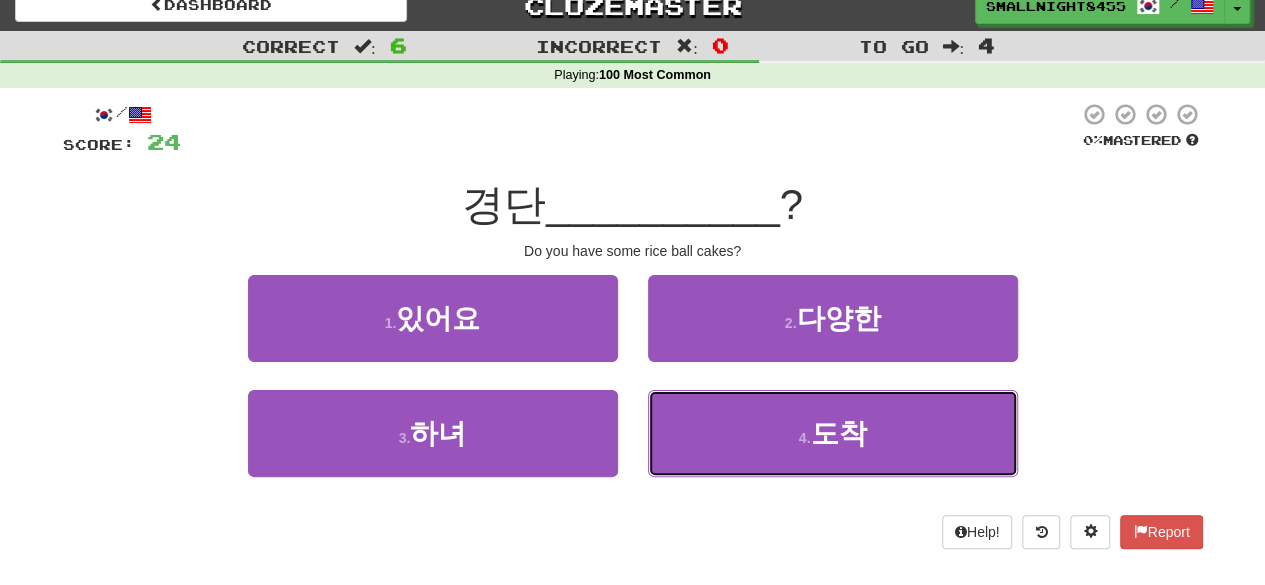 click on "4 .  도착" at bounding box center (833, 433) 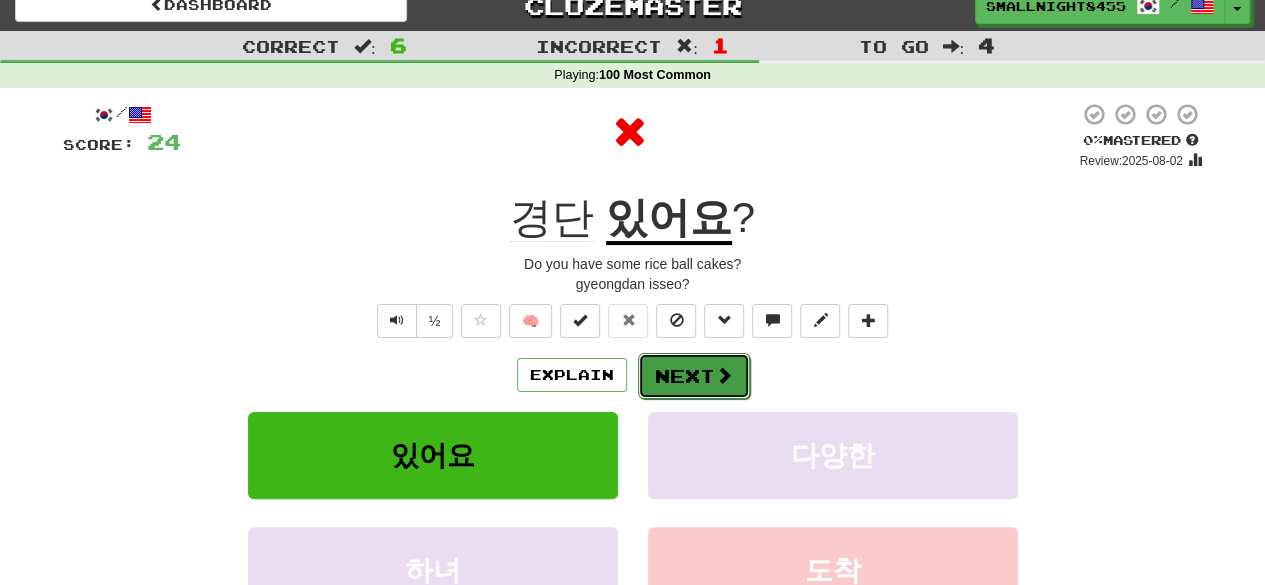 click on "Next" at bounding box center [694, 376] 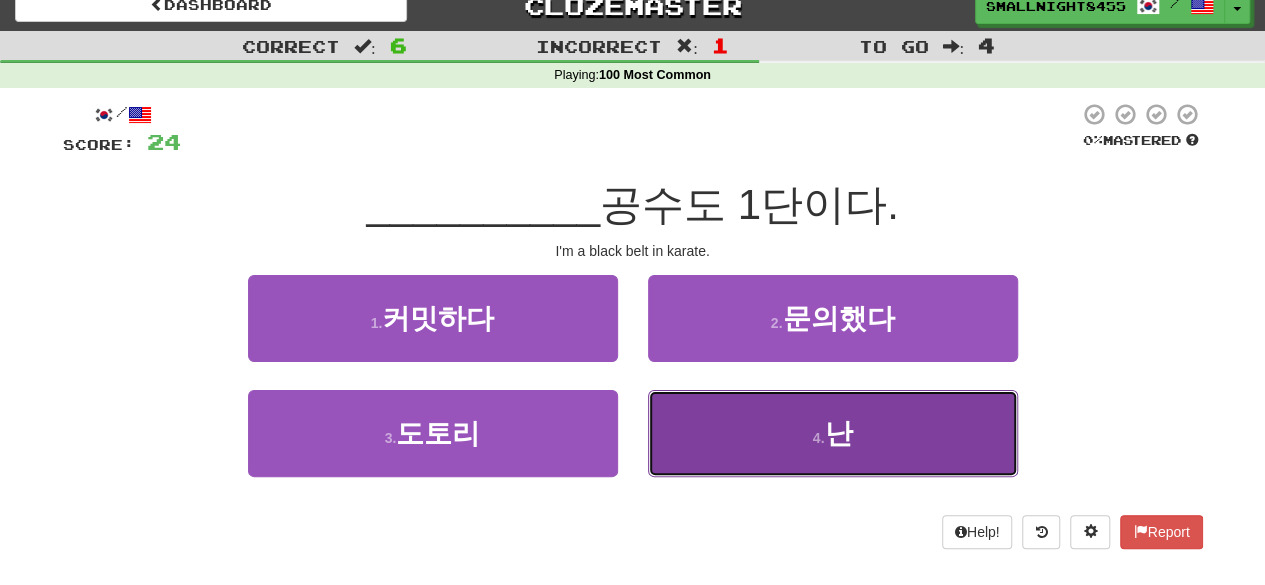 click on "4 .  난" at bounding box center (833, 433) 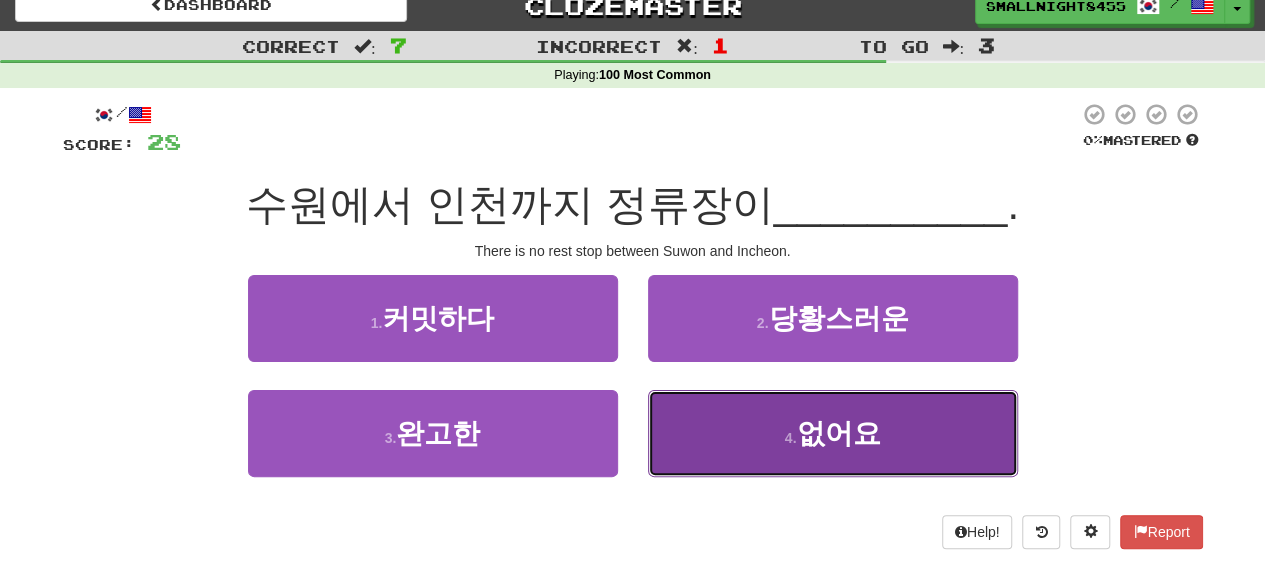 click on "4 .  없어요" at bounding box center (833, 433) 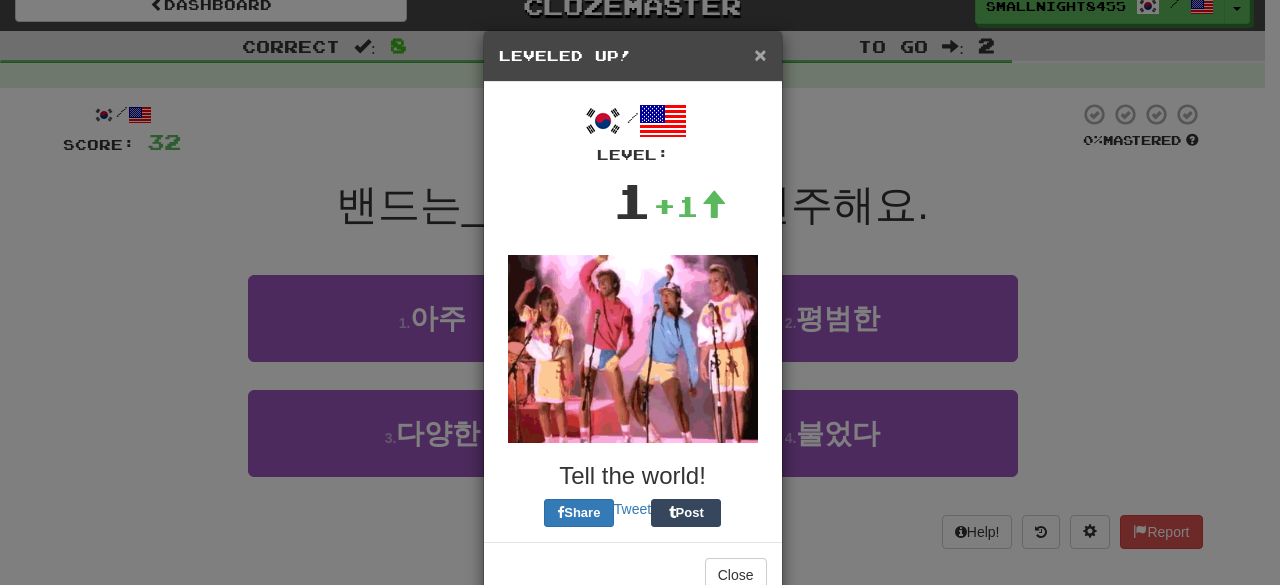 click on "×" at bounding box center (760, 54) 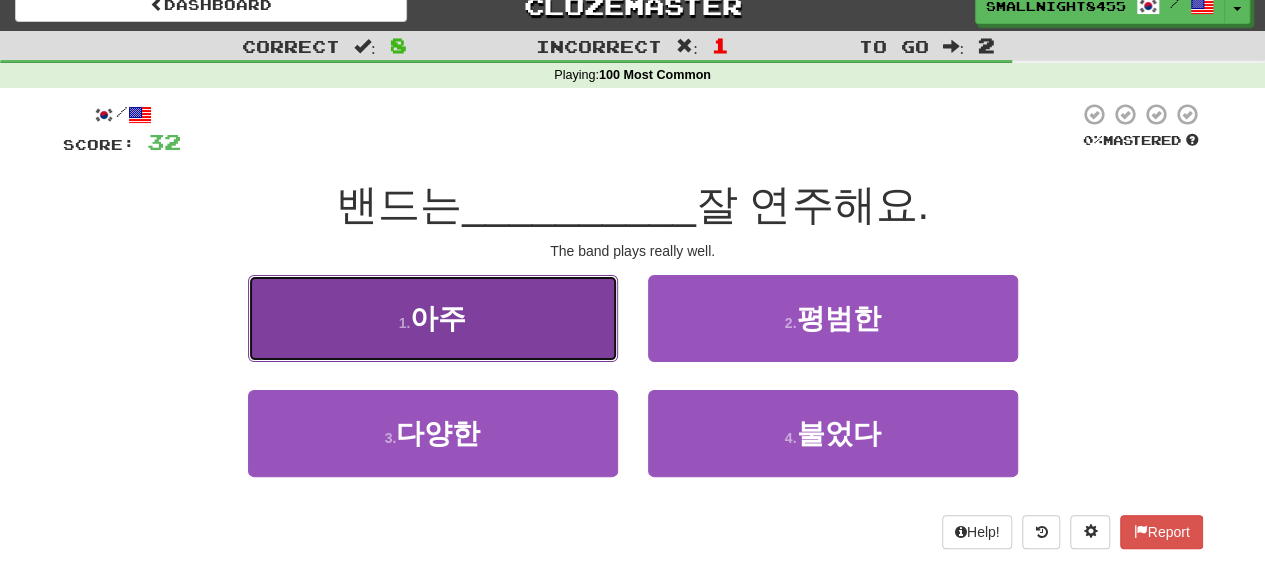 click on "1 .  아주" at bounding box center [433, 318] 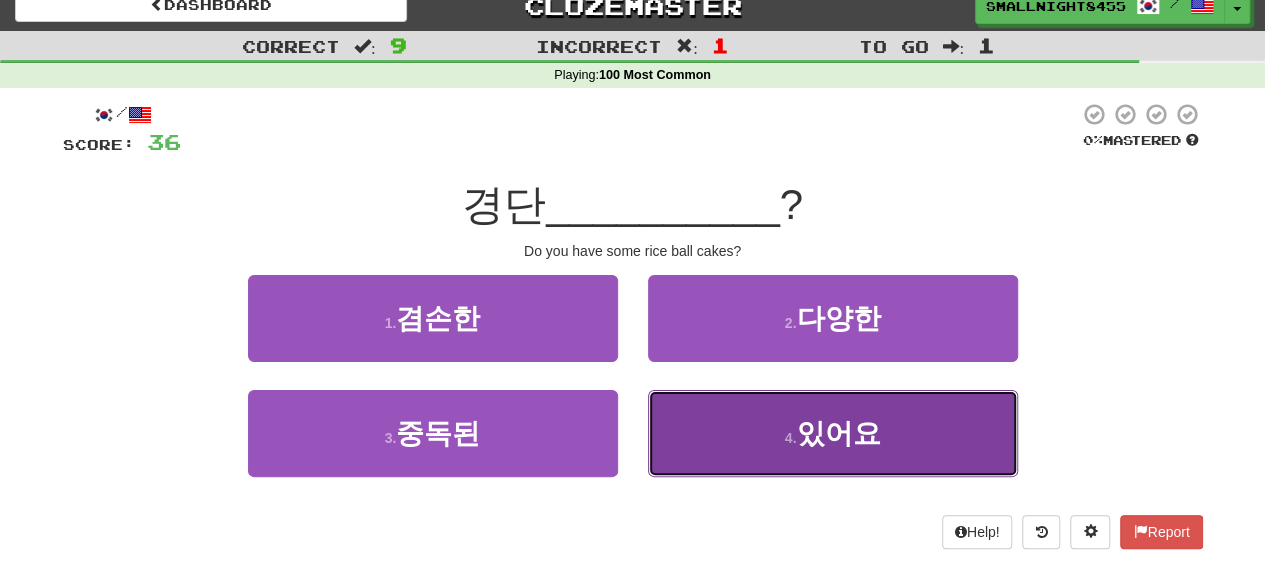 click on "4 .  있어요" at bounding box center [833, 433] 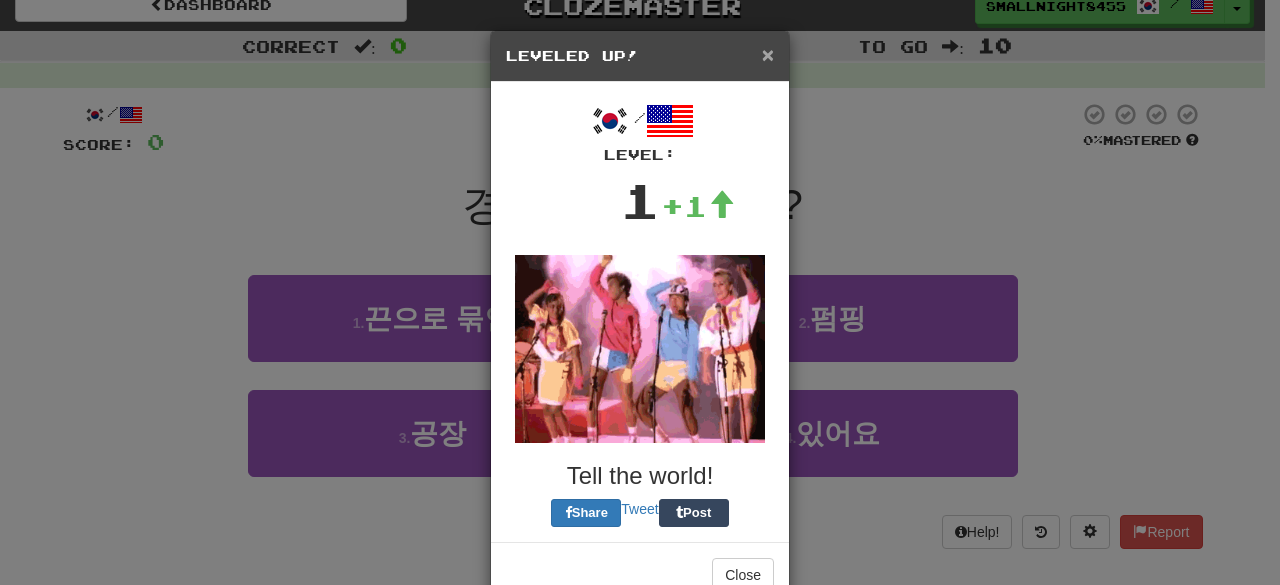 click on "×" at bounding box center [768, 54] 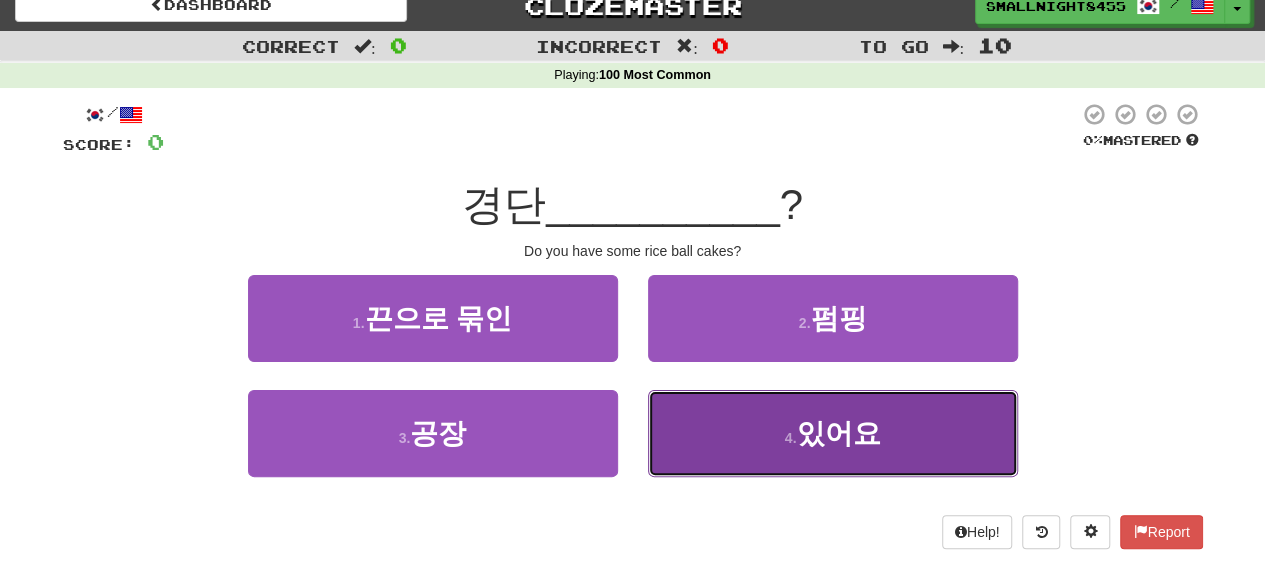 click on "4 .  있어요" at bounding box center [833, 433] 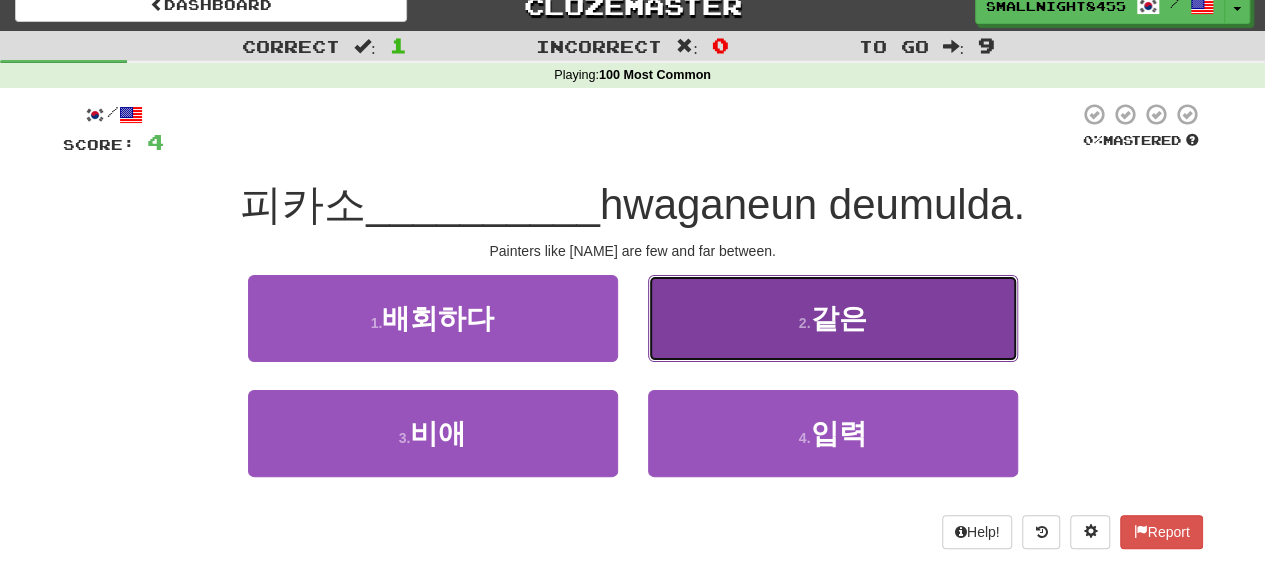 click on "같은" at bounding box center [838, 318] 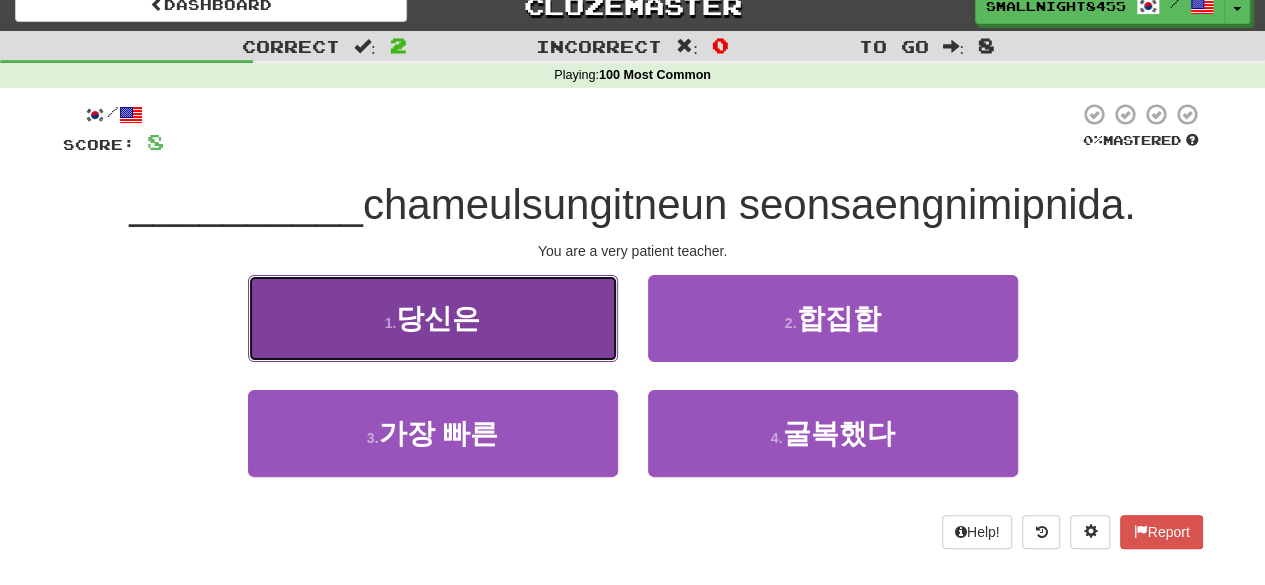 click on "1 .  당신은" at bounding box center (433, 318) 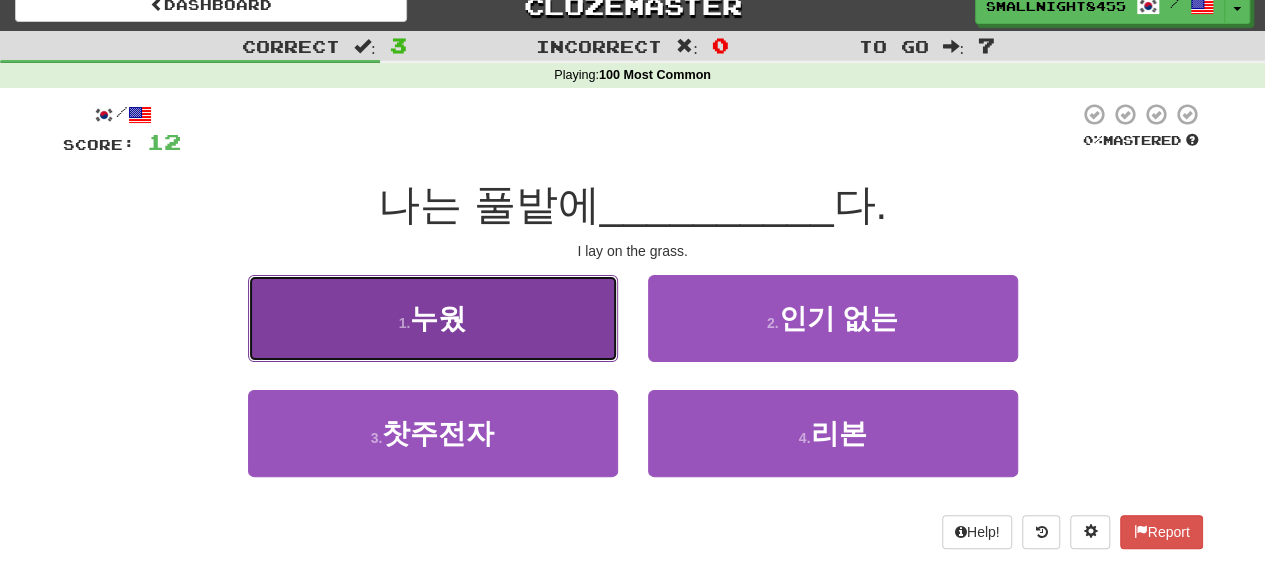 click on "1 .  누웠" at bounding box center [433, 318] 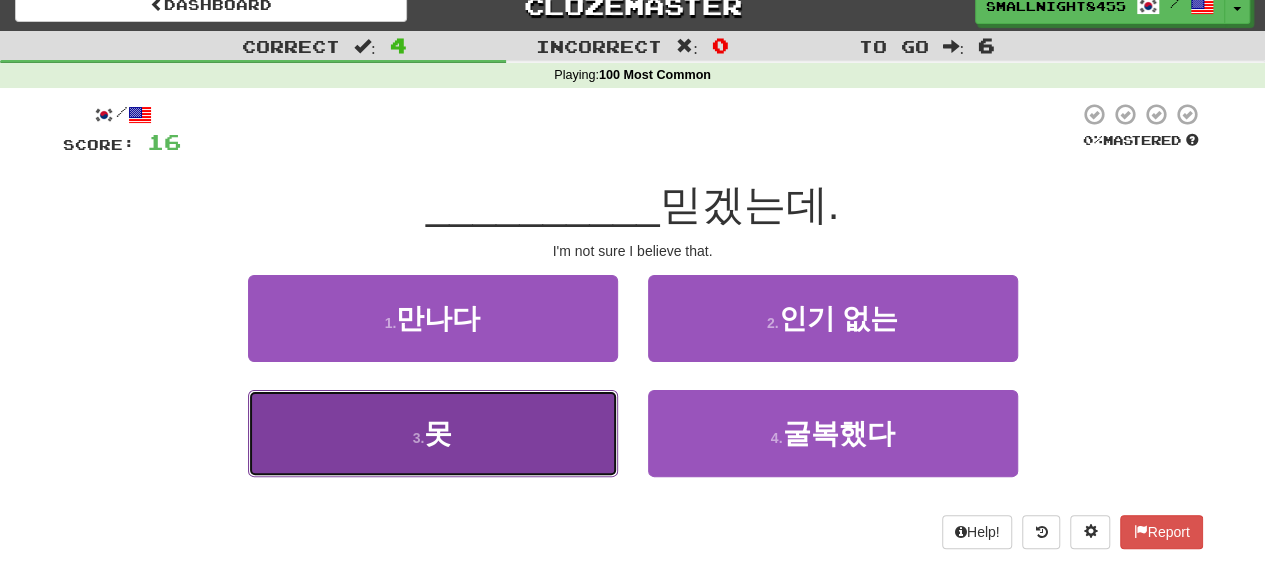 click on "3 .  못" at bounding box center [433, 433] 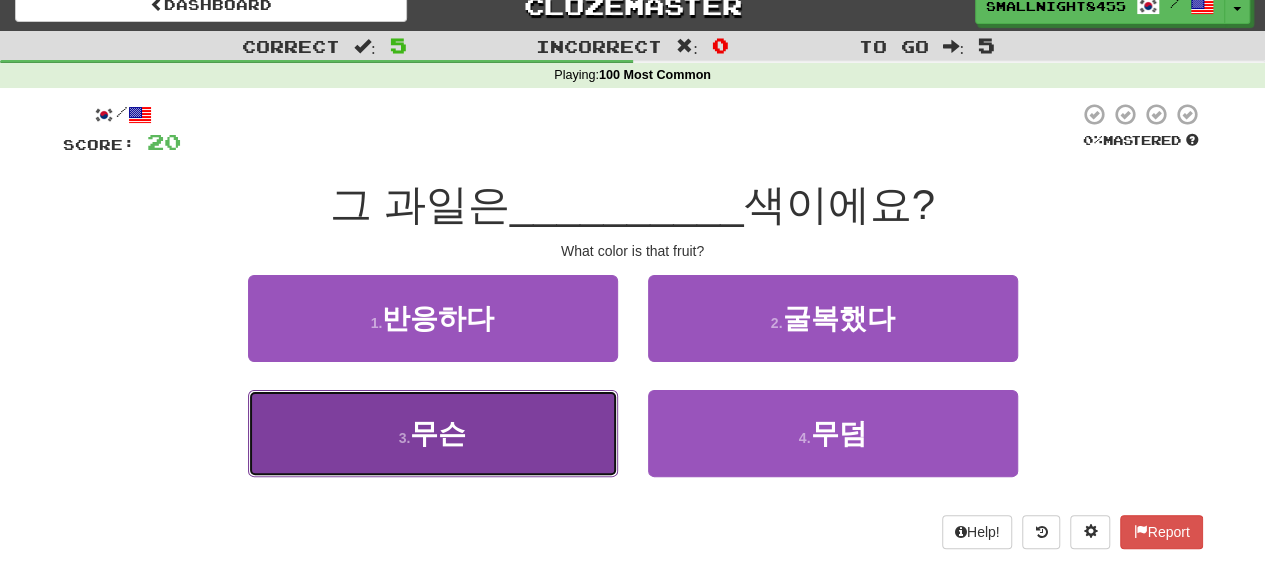 click on "3 .  무슨" at bounding box center [433, 433] 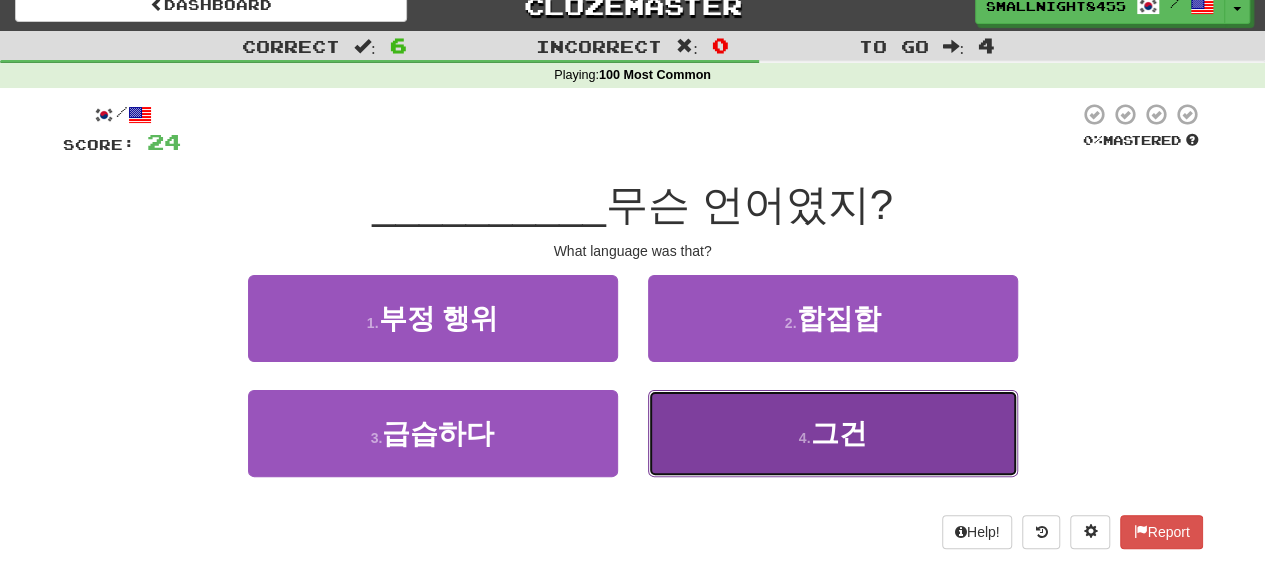 click on "4 .  그건" at bounding box center (833, 433) 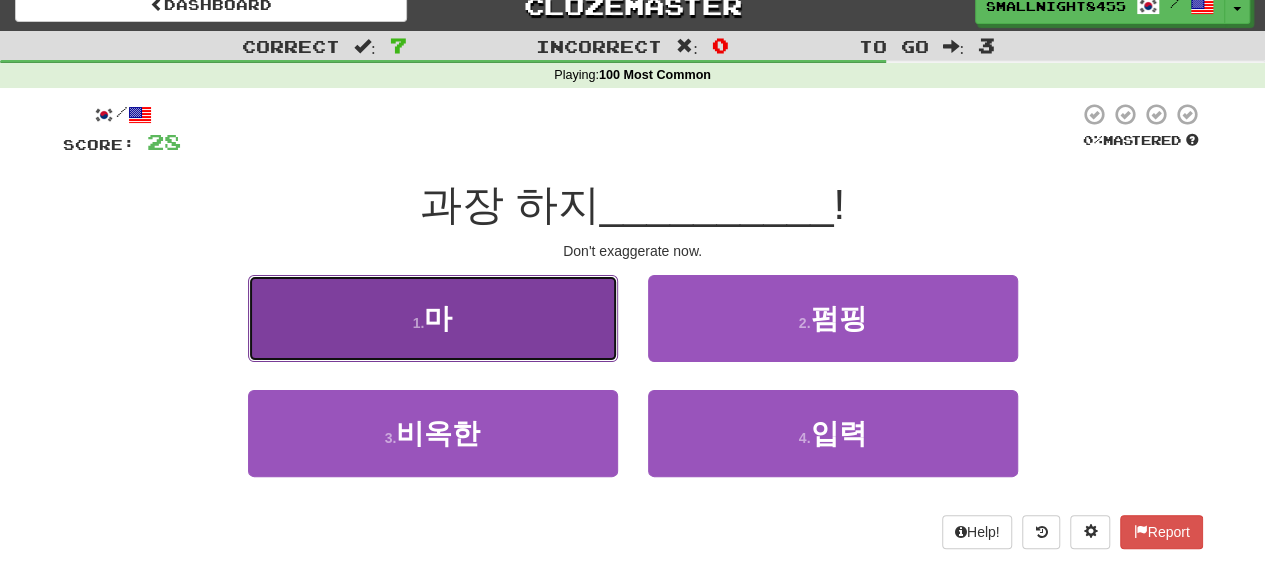 click on "1 .  마" at bounding box center [433, 318] 